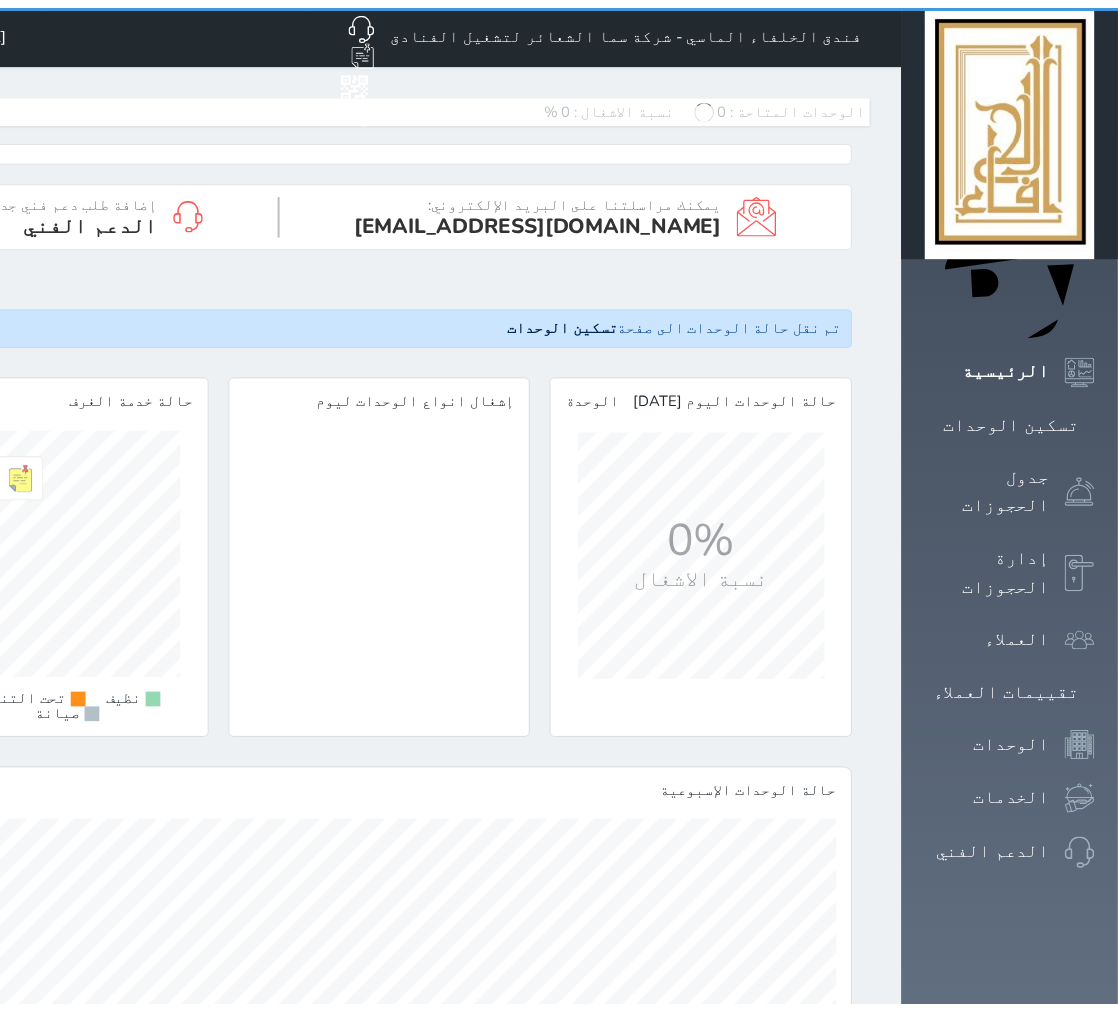 scroll, scrollTop: 0, scrollLeft: 0, axis: both 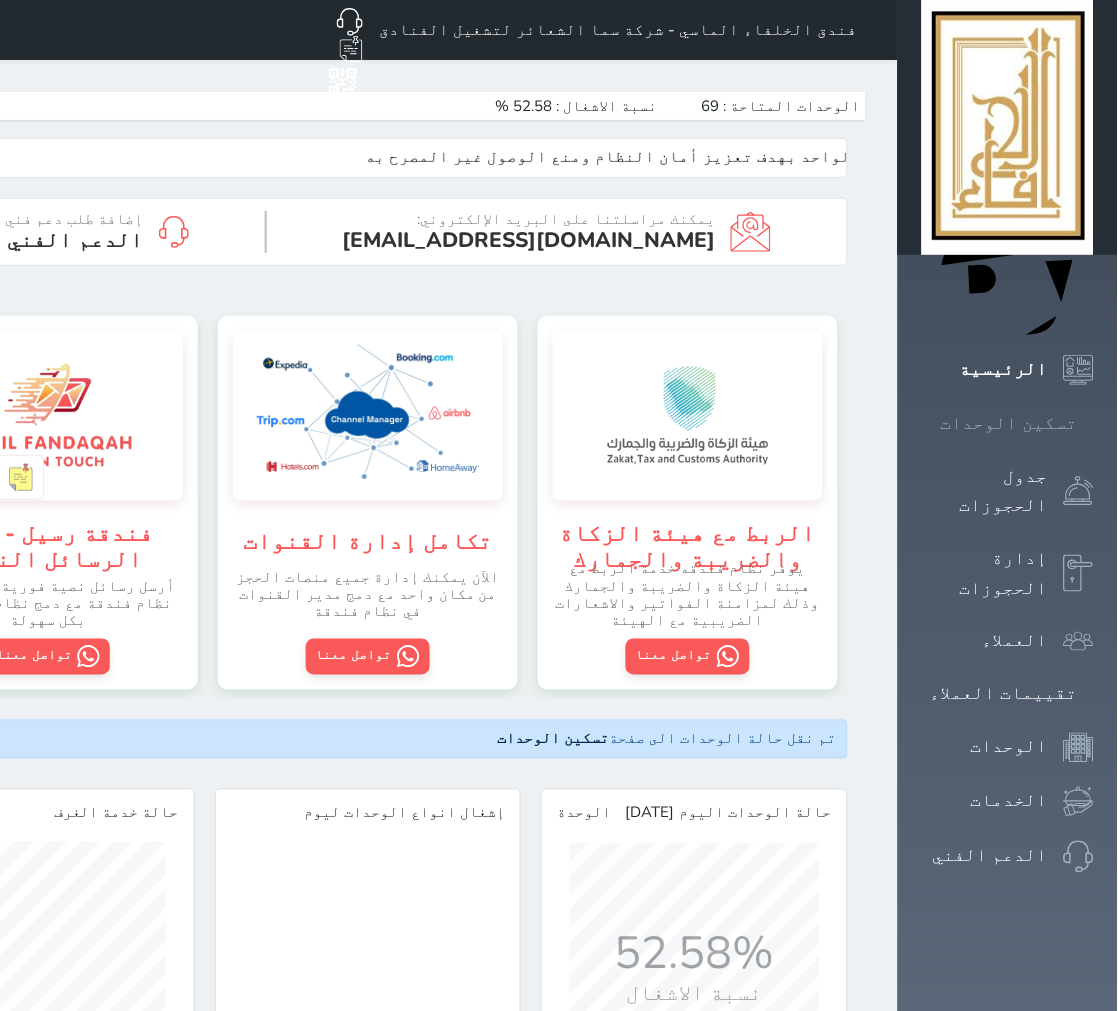drag, startPoint x: 1054, startPoint y: 225, endPoint x: 1050, endPoint y: 238, distance: 13.601471 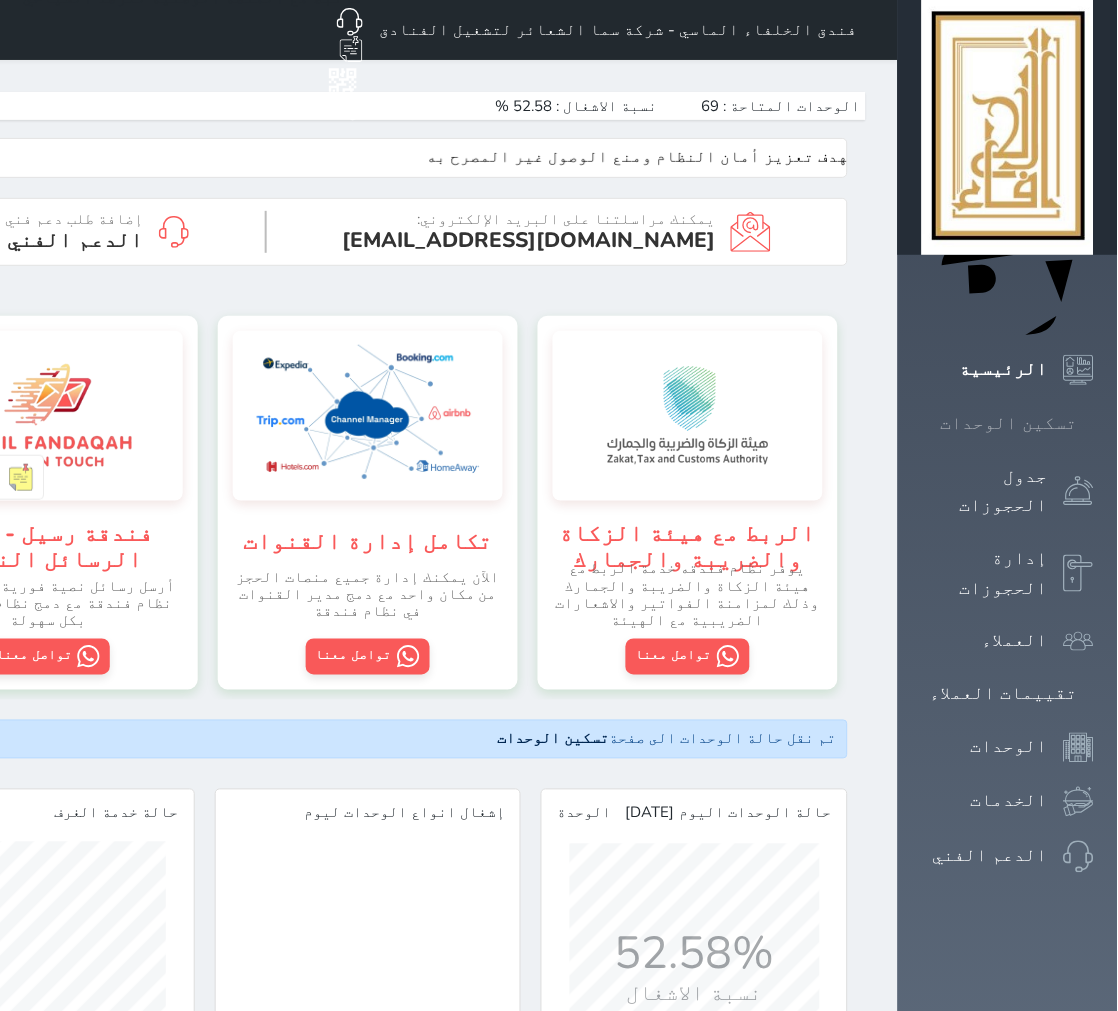 click on "تسكين الوحدات" at bounding box center (1008, 423) 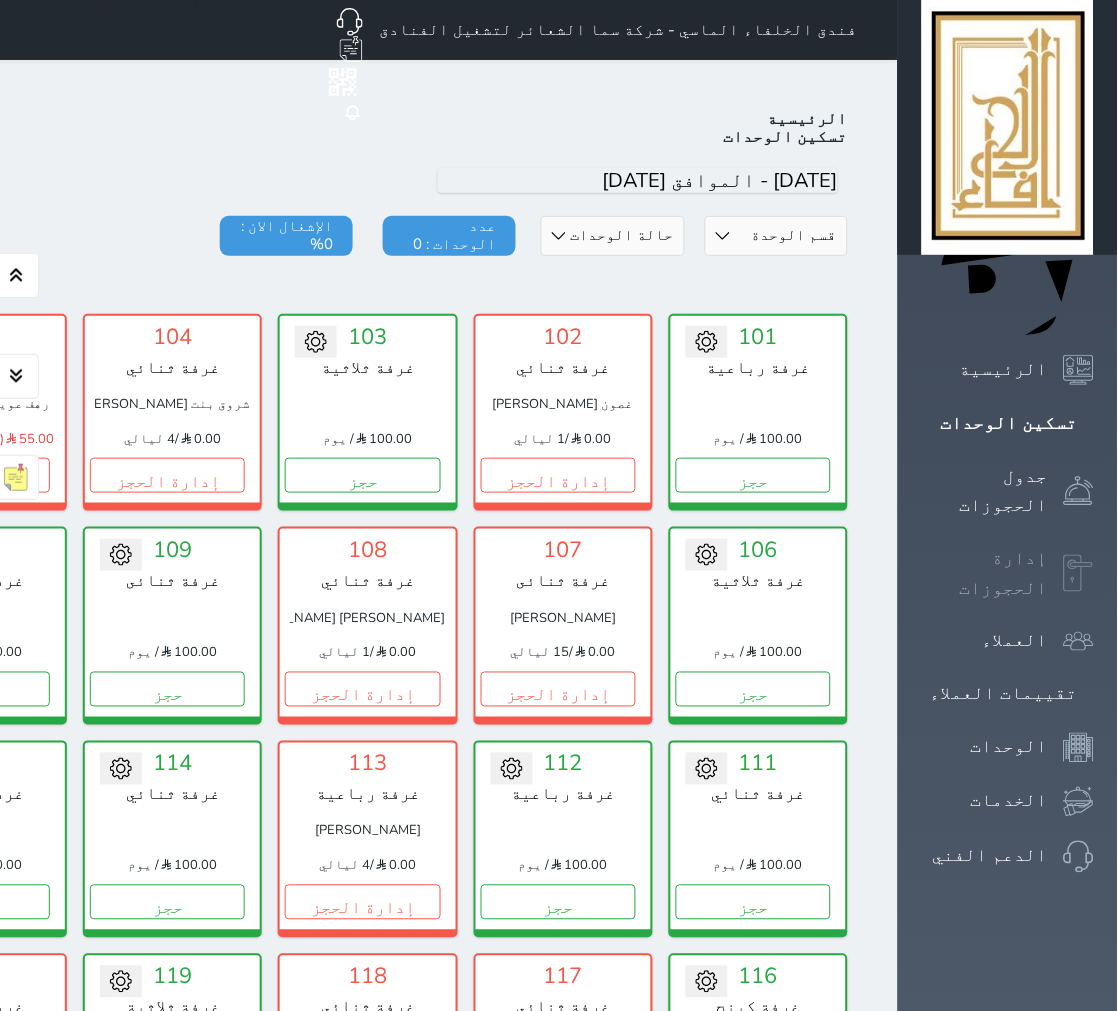 click on "إدارة الحجوزات" at bounding box center [985, 573] 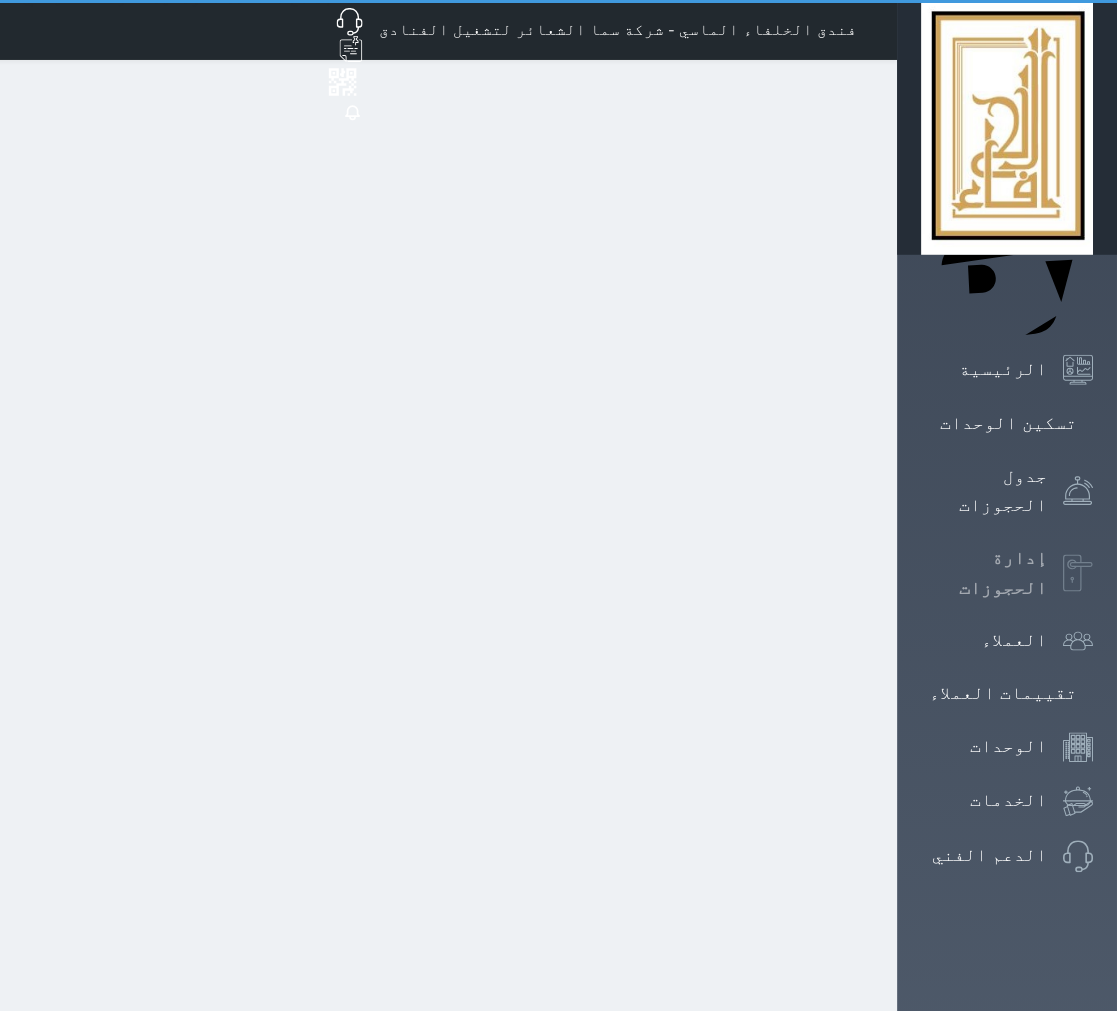 select on "open_all" 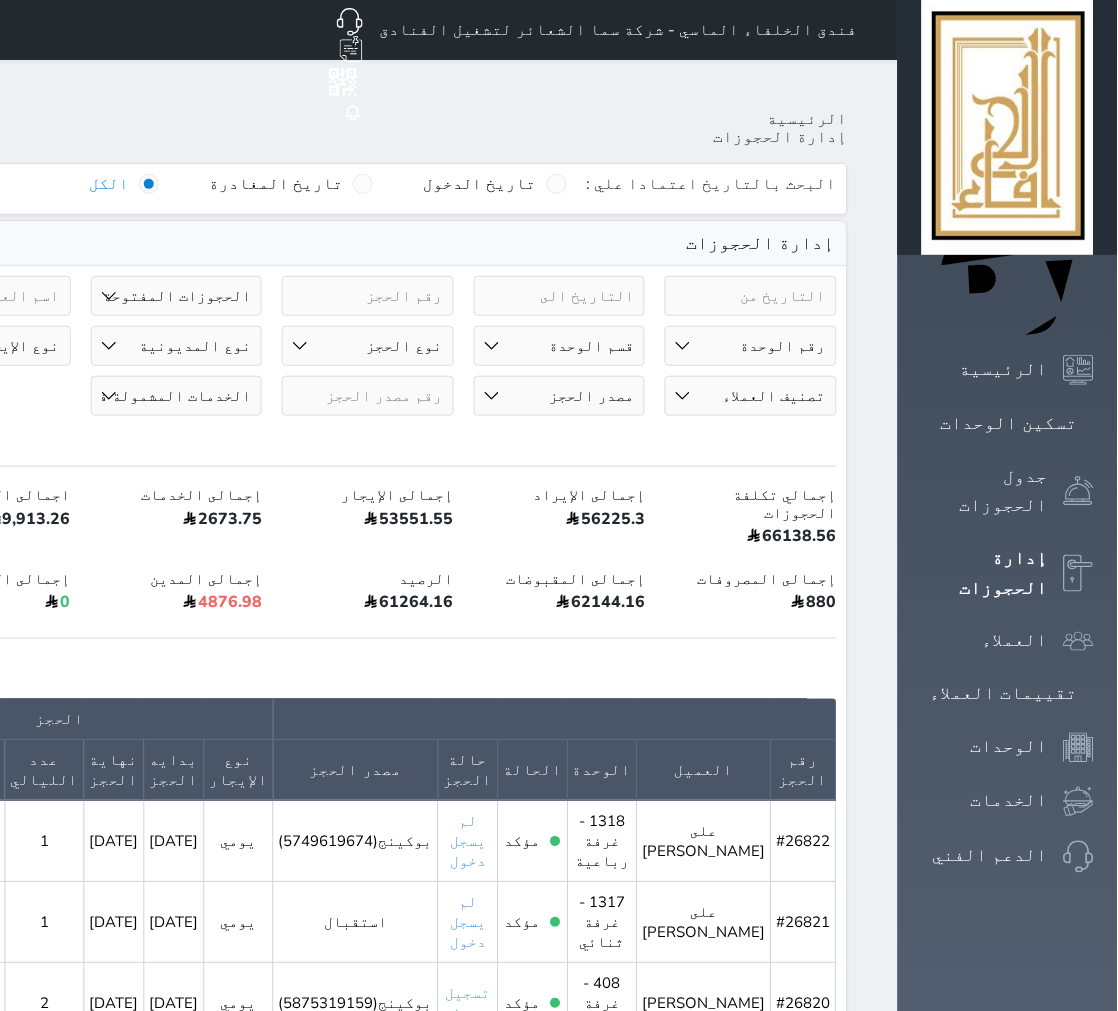 click on "حالة الحجز
الحجوزات المفتوحة (الكل)
الحجوزات المغلقة (الكل)
الحجوزات المفتوحة (مسجل دخول)
الحجوزات المغلقة (تسجيل مغادرة)
الحجوزات لم تسجل دخول
الحجوزات المؤكدة (الكل)
الحجوزات الملغية
الحجوزات المنتهية مهلة دفعها
حجوزات بانتظار الدفع
رقم الوحدة
101 - غرفة رباعية
102 - غرفة ثنائي
103 - غرفة ثلاثية
104 - غرفة ثنائي
105 - غرفة ثنائي
فردي" at bounding box center [368, 371] 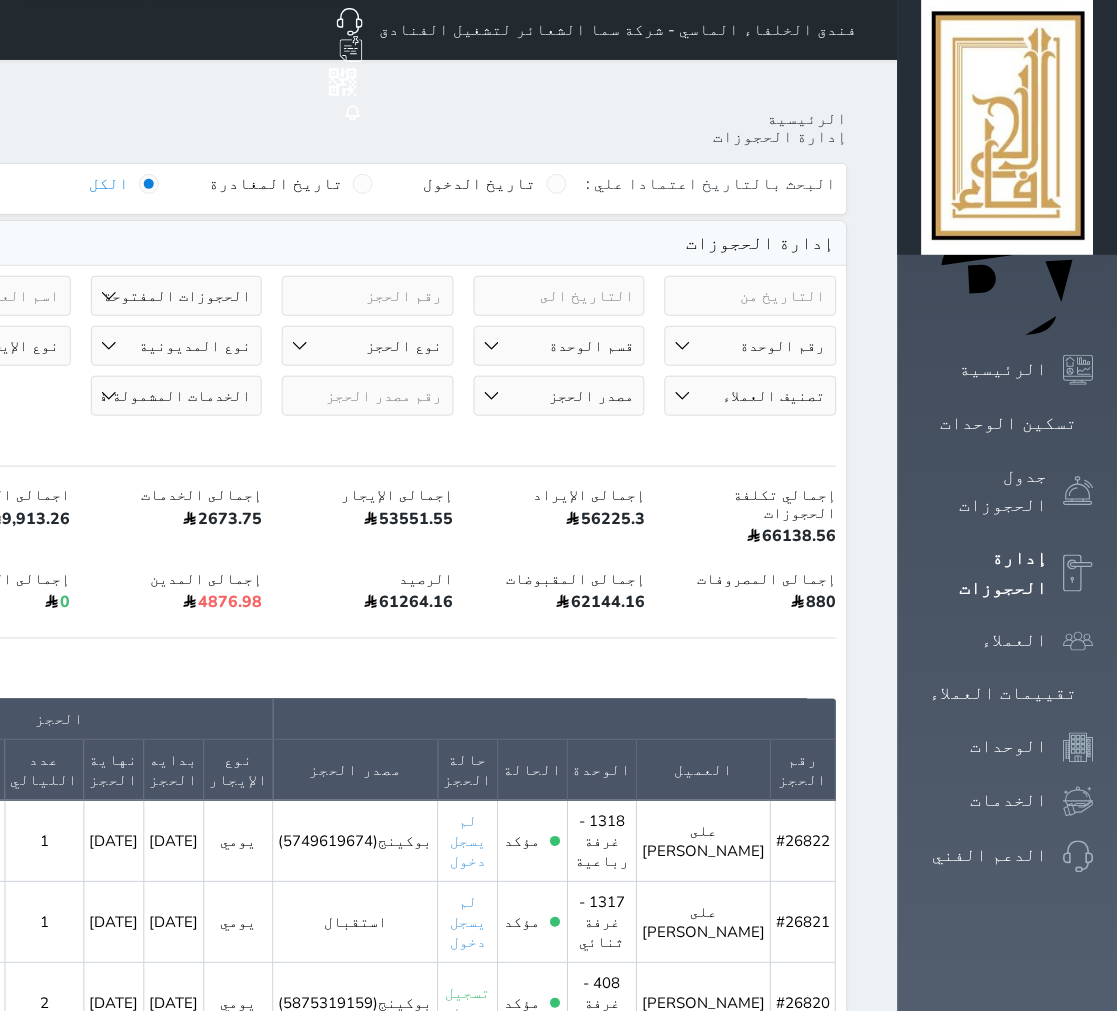 click on "رقم الوحدة
101 - غرفة رباعية
102 - غرفة ثنائي
103 - غرفة ثلاثية
104 - غرفة ثنائي
105 - غرفة ثنائي
106 - غرفة ثلاثية
107 - غرفة ثنائى
108 - غرفة ثنائي
109 - غرفة ثنائى
110 - غرفة ثلاثية
111 - غرفة ثنائي
112 - غرفة رباعية
113 - غرفة رباعية
114 - غرفة ثنائي
115 - غرفة ثلاثية
116 - غرفة كينج
117 - غرفة ثنائي" at bounding box center (751, 346) 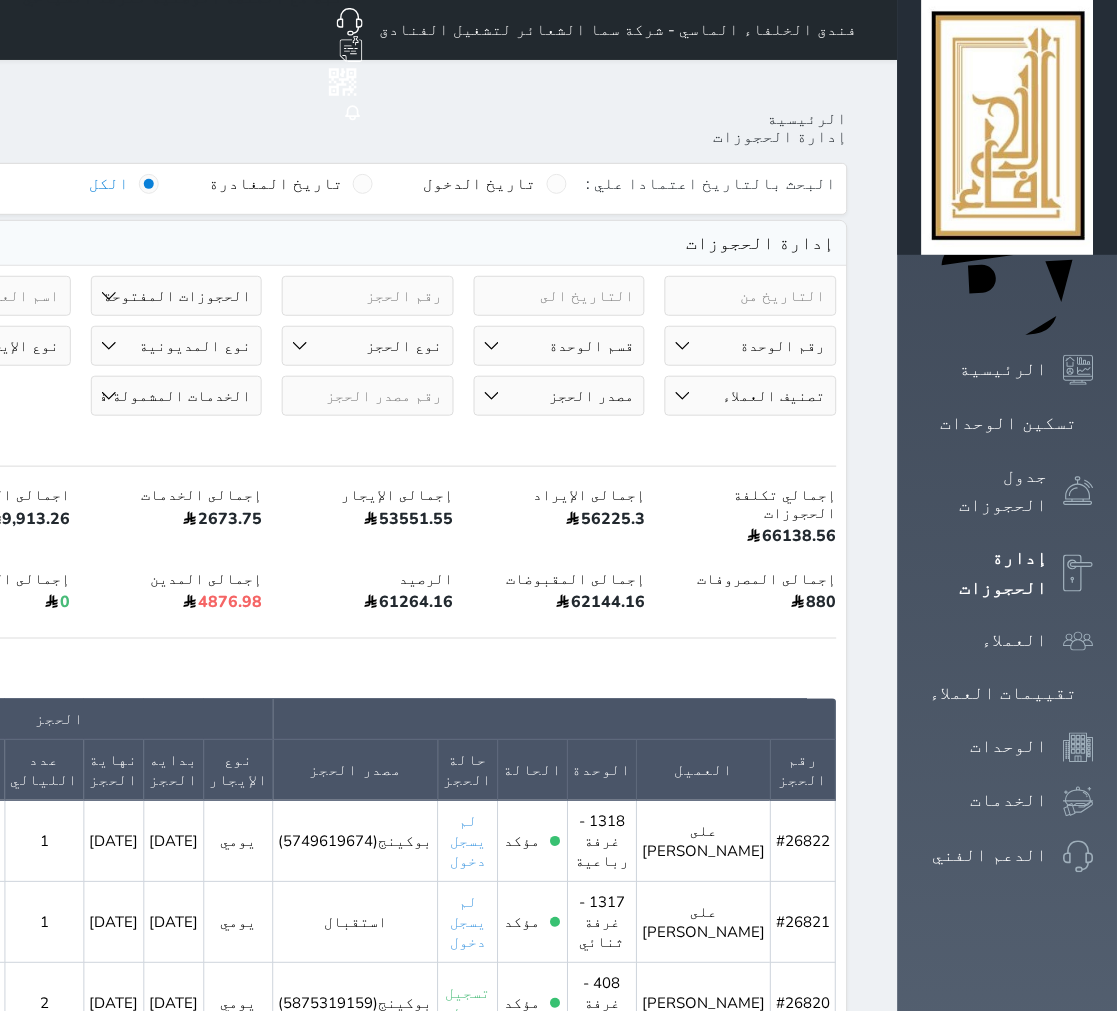 select on "67250" 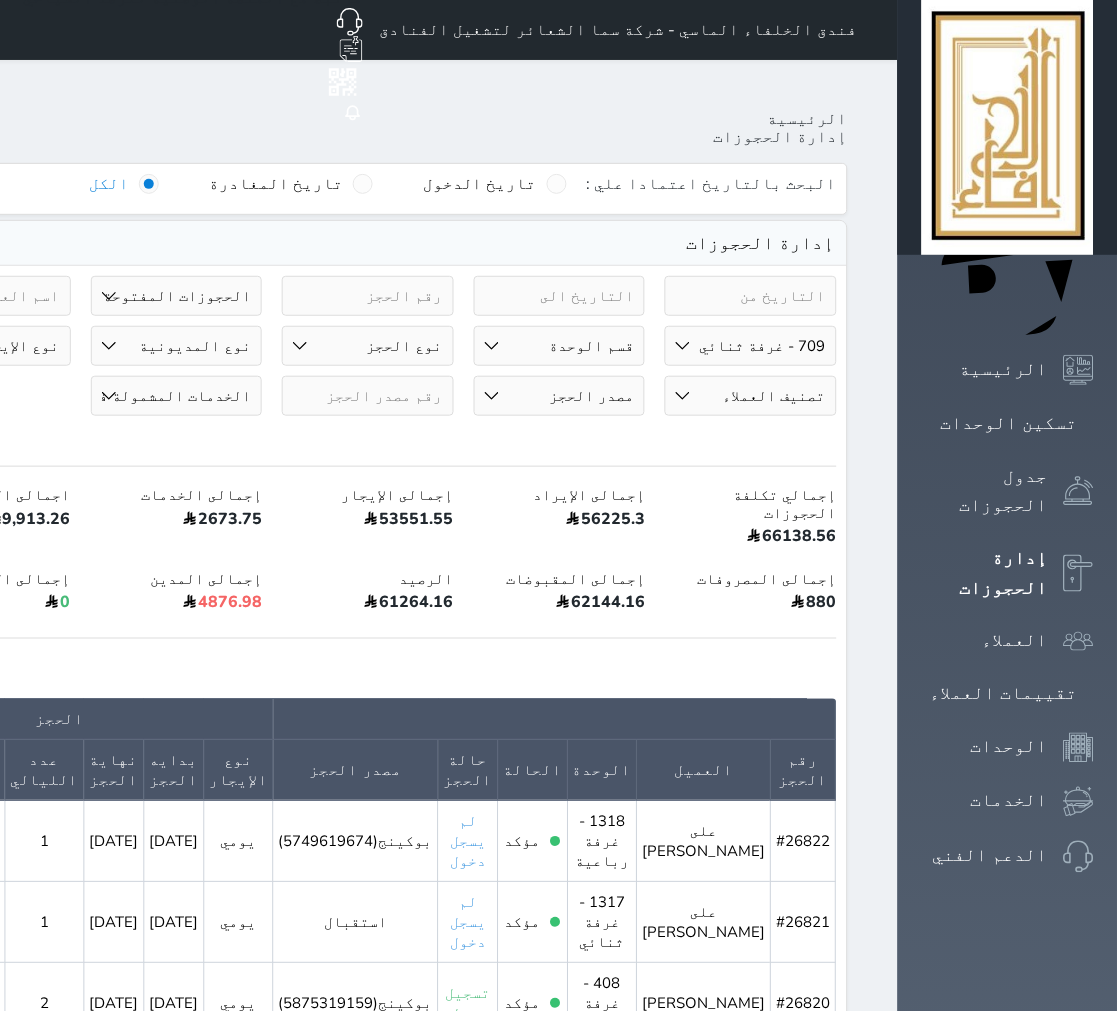 click on "رقم الوحدة
101 - غرفة رباعية
102 - غرفة ثنائي
103 - غرفة ثلاثية
104 - غرفة ثنائي
105 - غرفة ثنائي
106 - غرفة ثلاثية
107 - غرفة ثنائى
108 - غرفة ثنائي
109 - غرفة ثنائى
110 - غرفة ثلاثية
111 - غرفة ثنائي
112 - غرفة رباعية
113 - غرفة رباعية
114 - غرفة ثنائي
115 - غرفة ثلاثية
116 - غرفة كينج
117 - غرفة ثنائي" at bounding box center (751, 346) 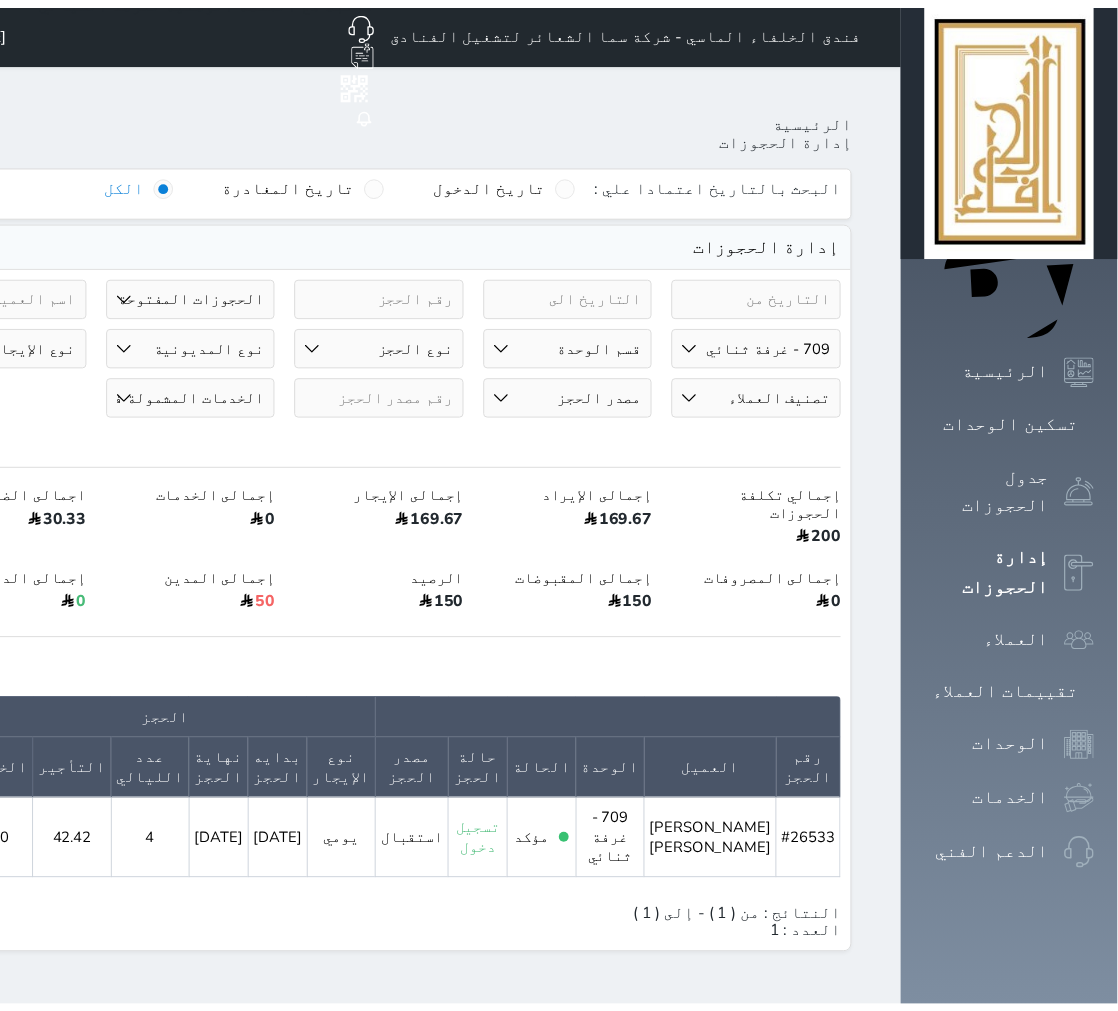 scroll, scrollTop: 0, scrollLeft: -236, axis: horizontal 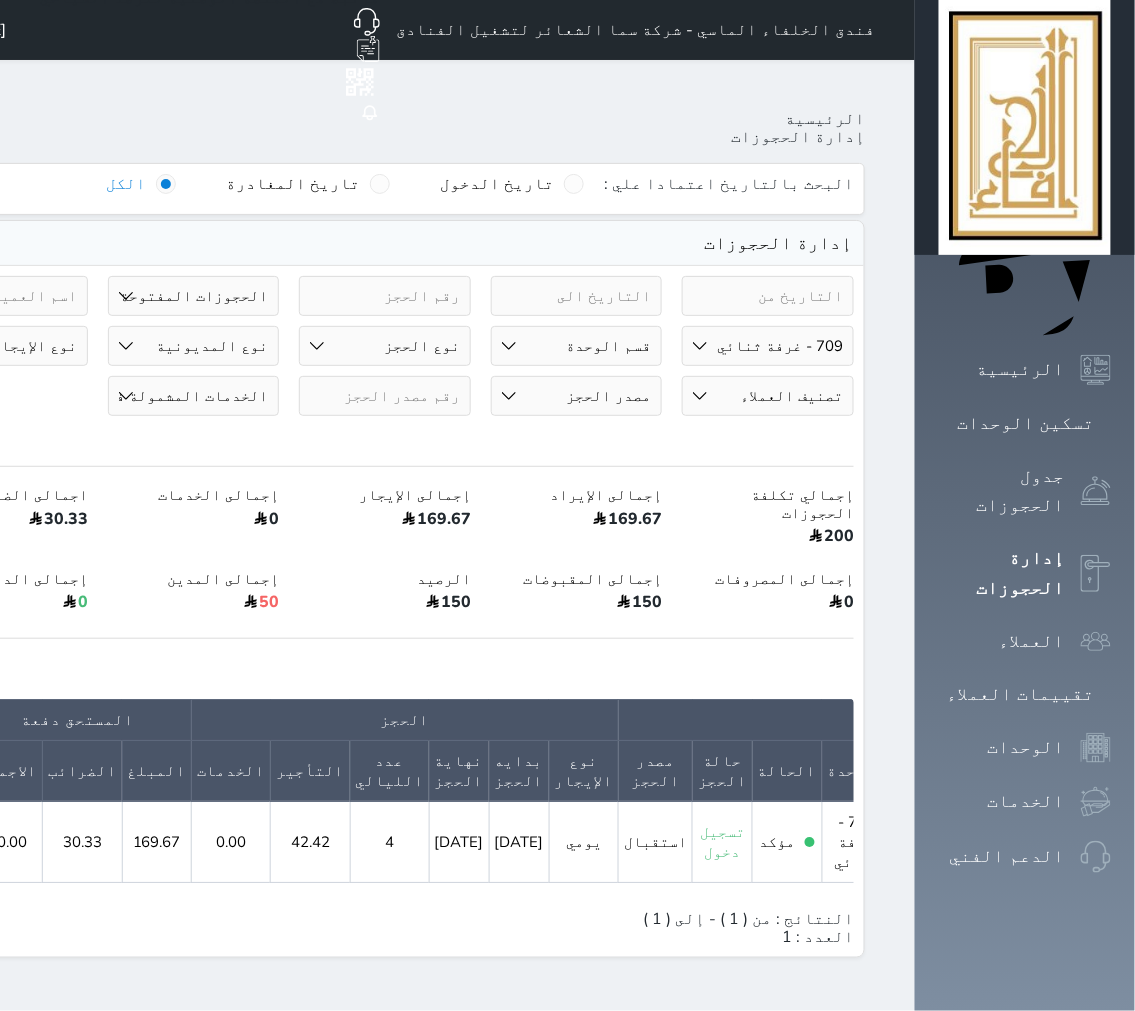 click at bounding box center [-312, 832] 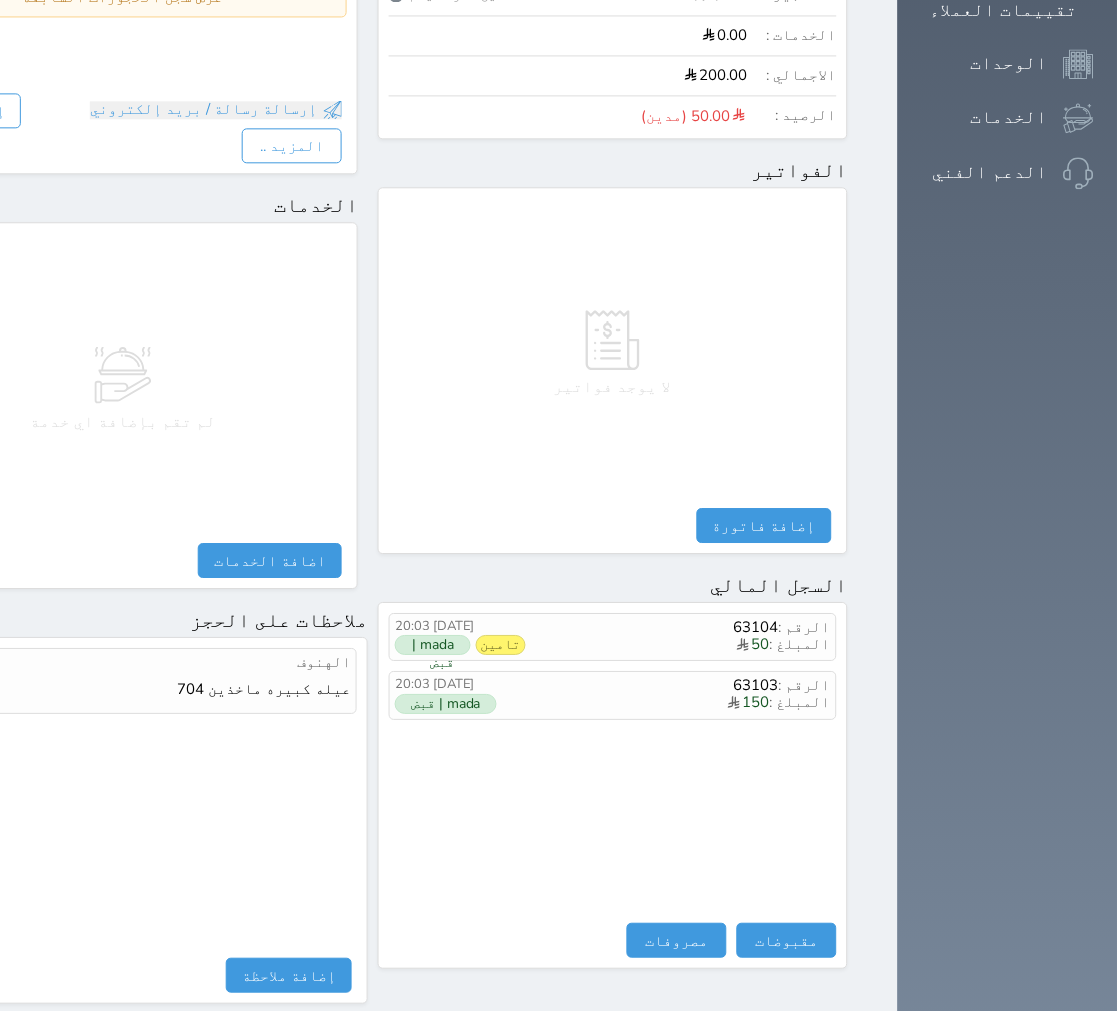 scroll, scrollTop: 770, scrollLeft: 0, axis: vertical 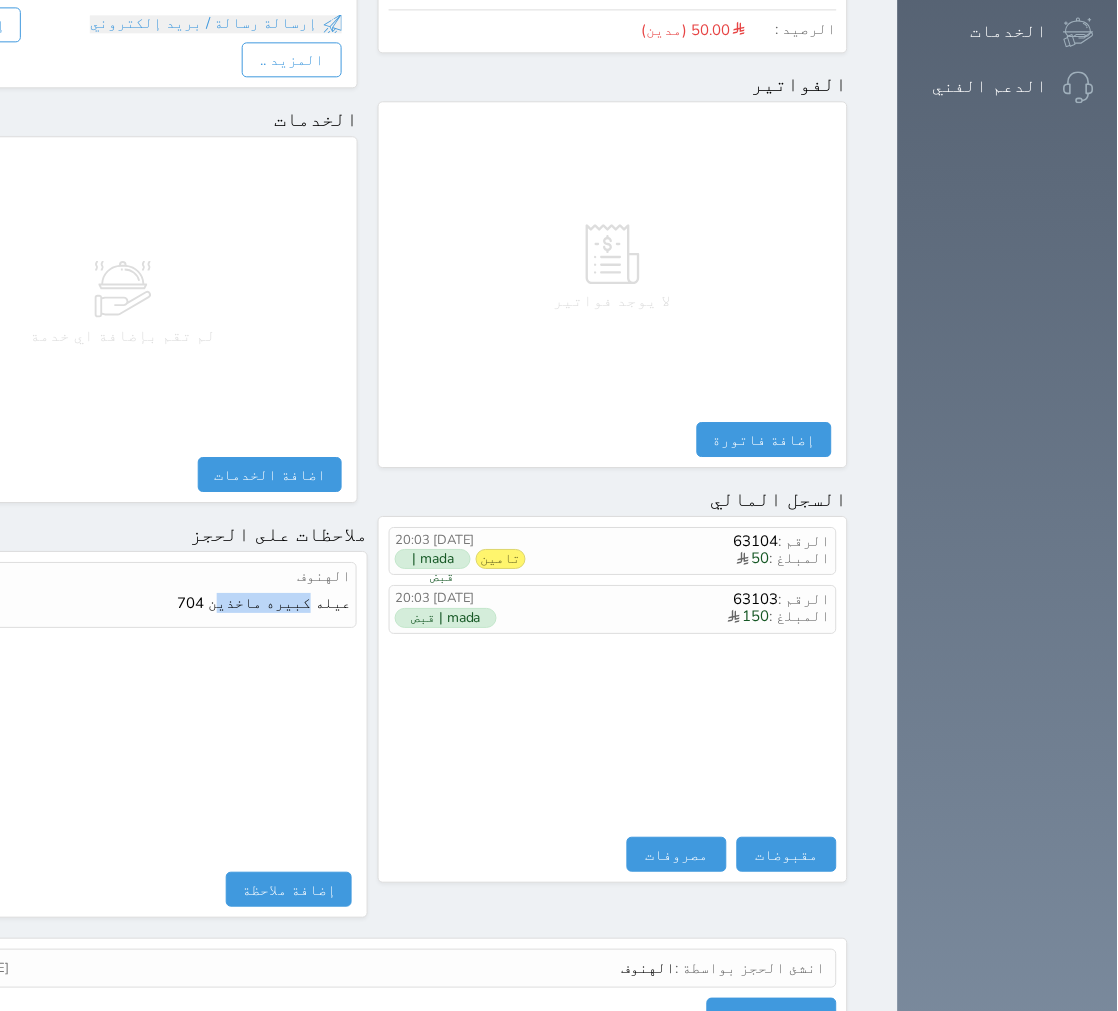 drag, startPoint x: 395, startPoint y: 507, endPoint x: 458, endPoint y: 506, distance: 63.007935 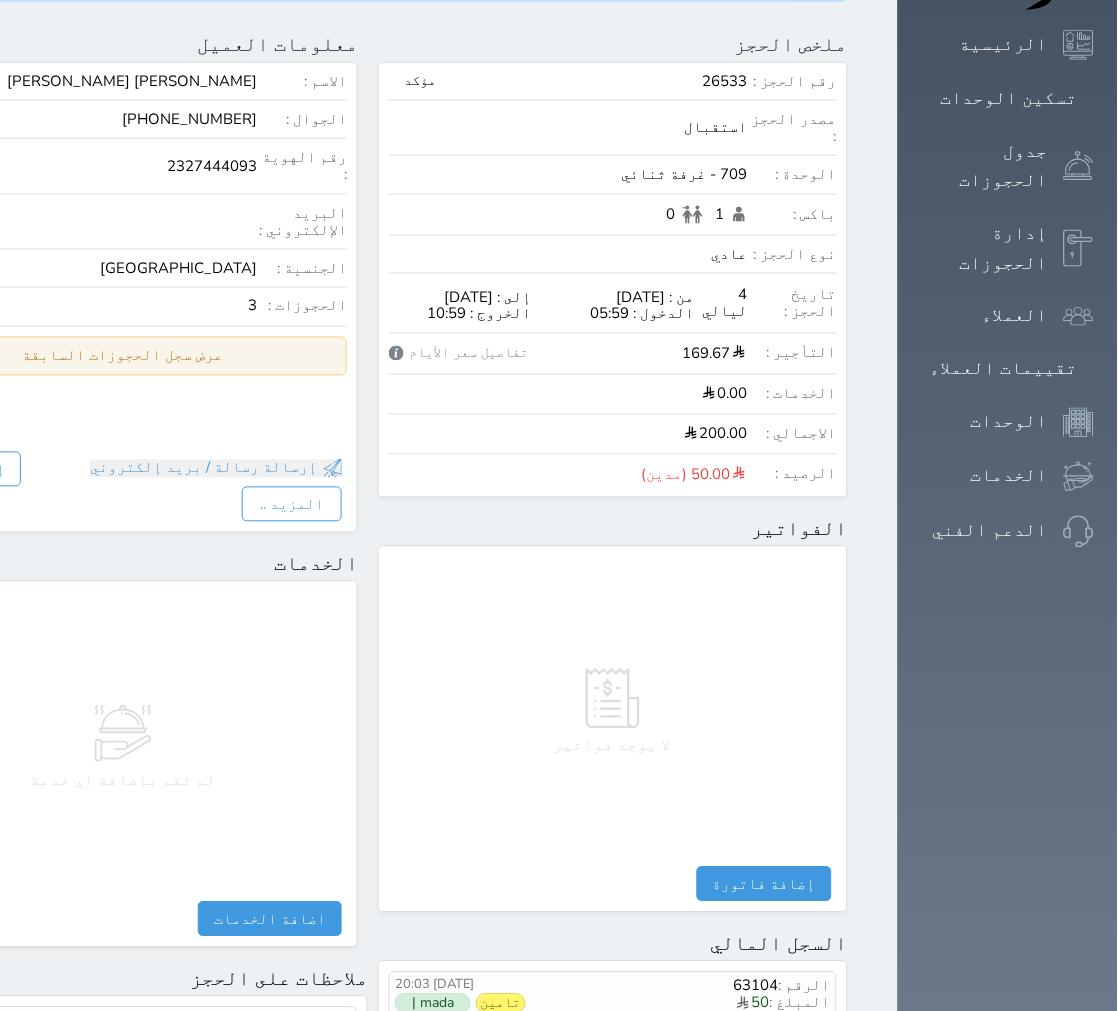 scroll, scrollTop: 0, scrollLeft: 0, axis: both 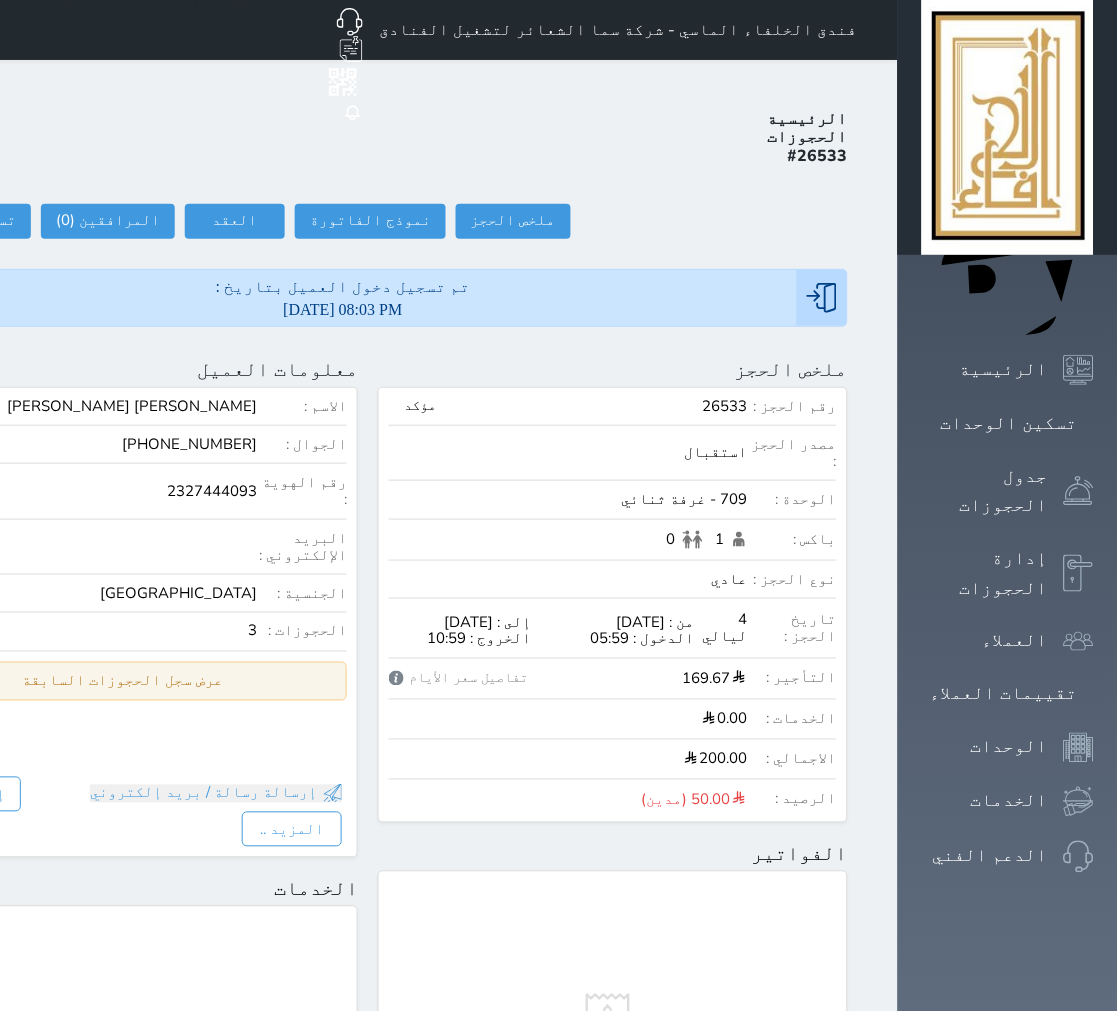 click on "عرض سجل الحجوزات السابقة" at bounding box center (123, 681) 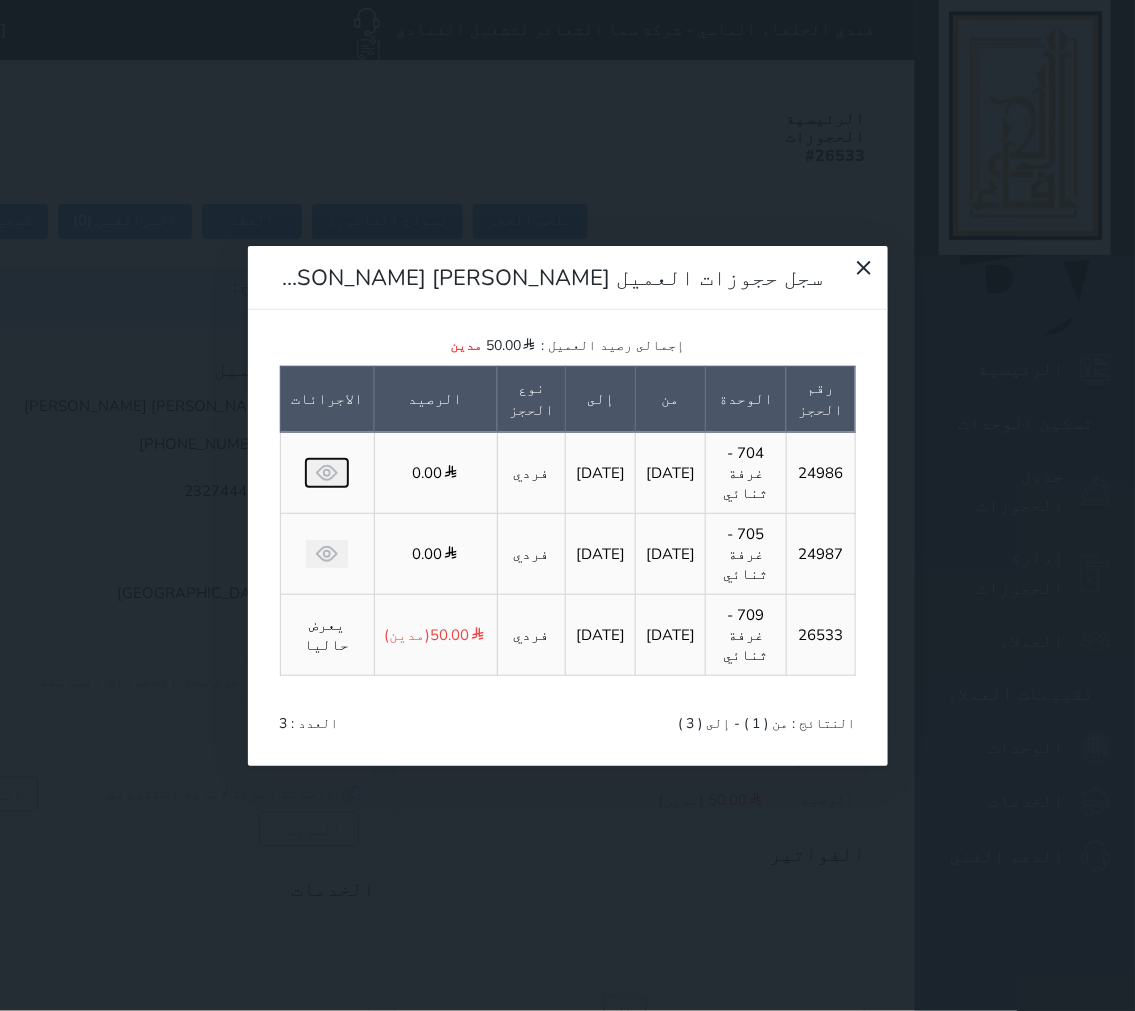 click 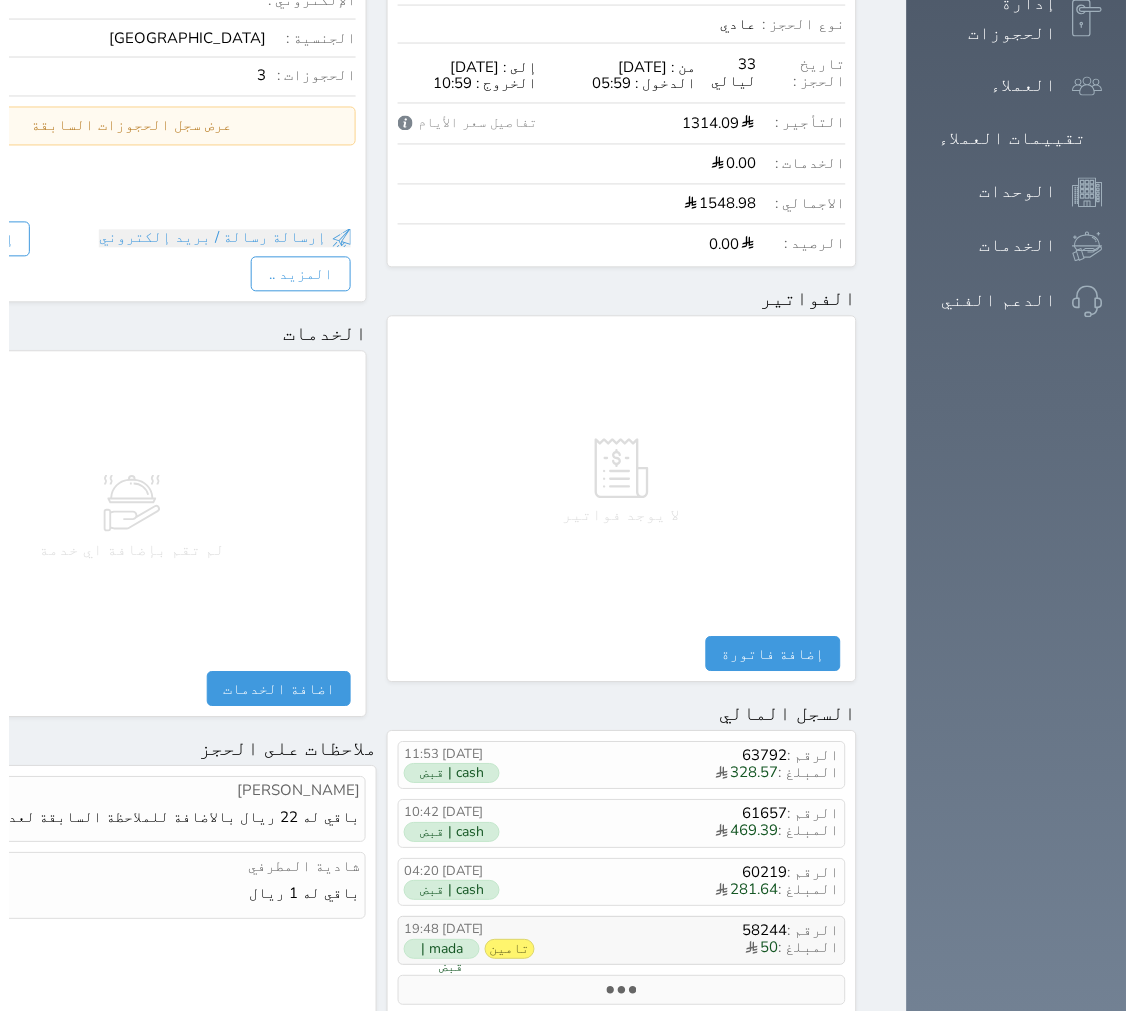 scroll, scrollTop: 666, scrollLeft: 0, axis: vertical 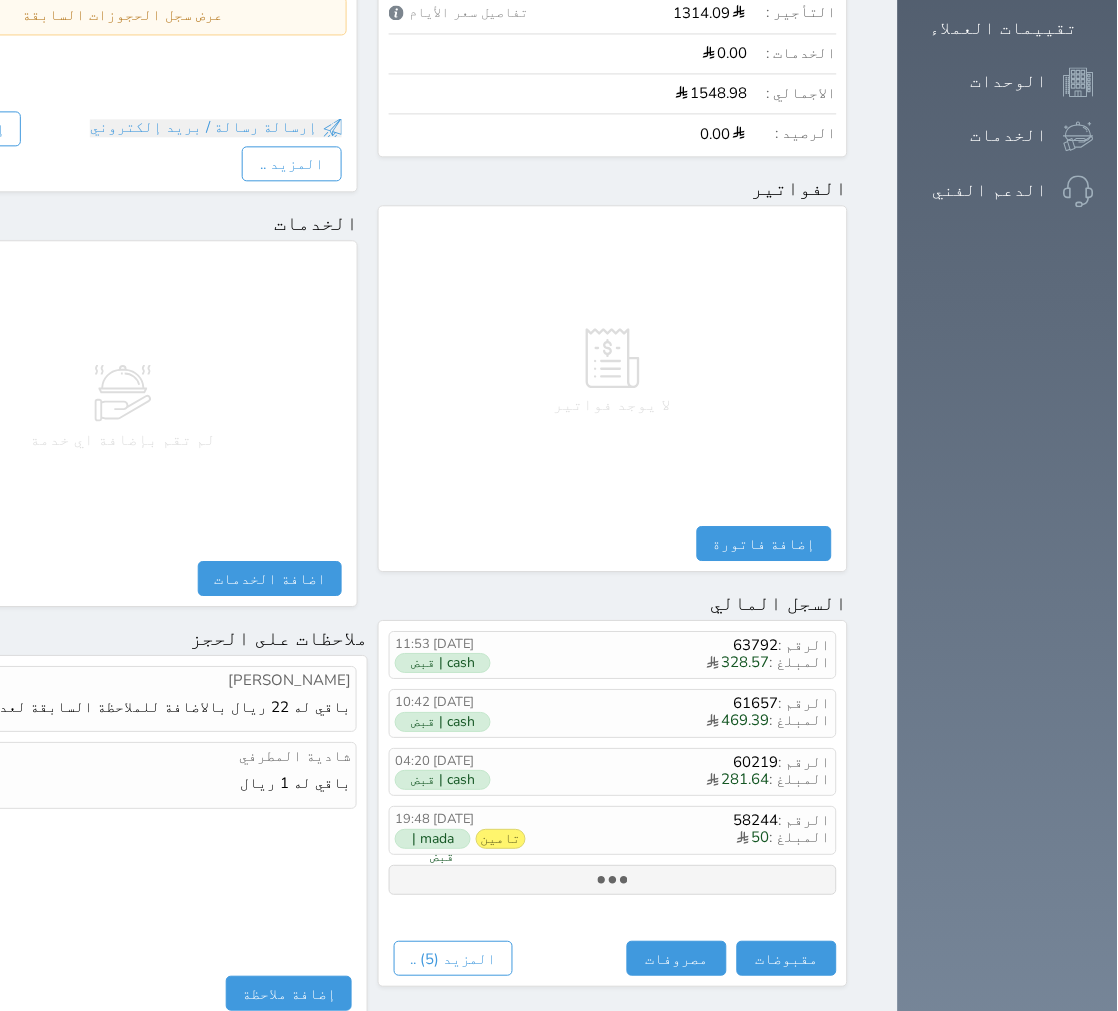 click at bounding box center (613, 880) 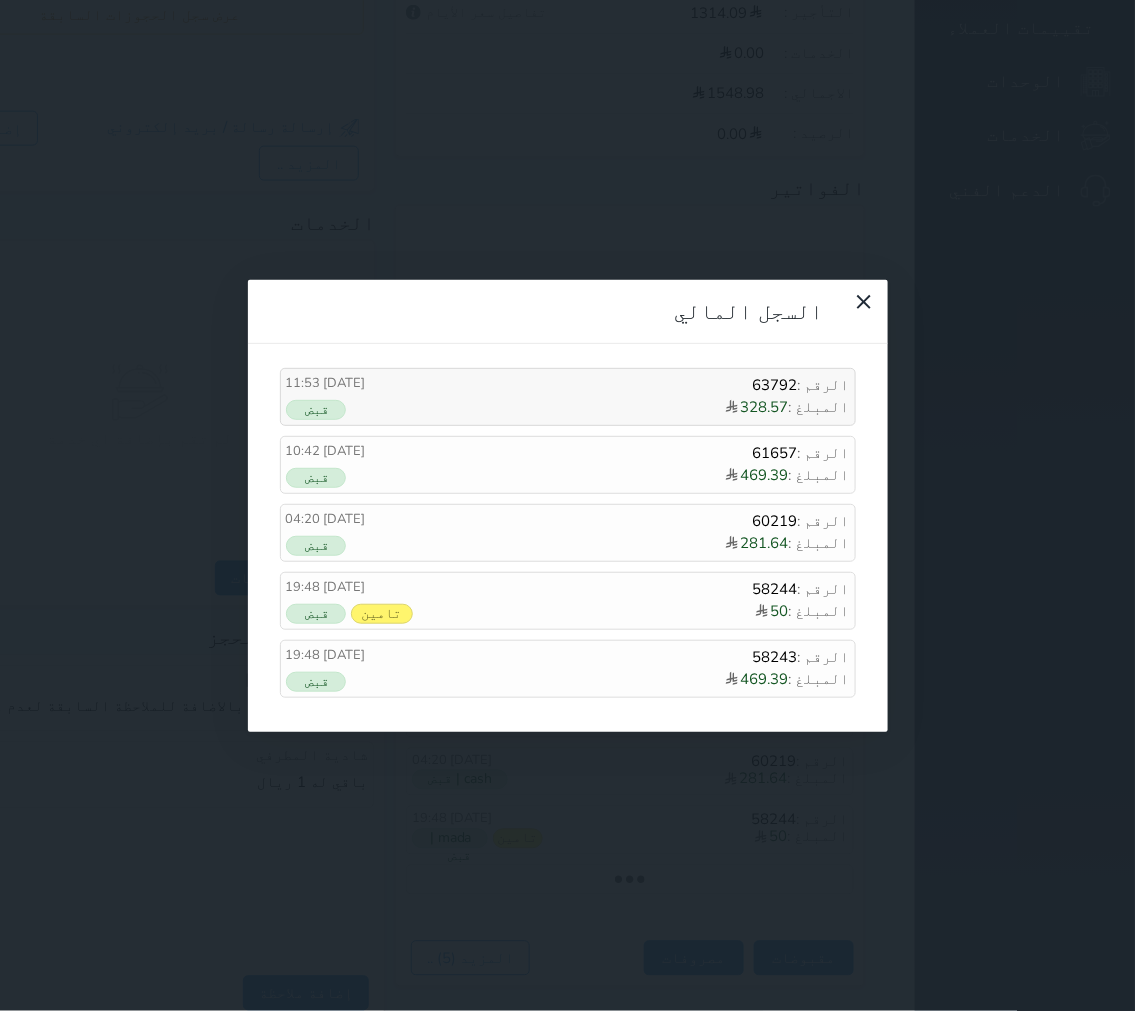 click on "[DATE] 11:53" at bounding box center [370, 385] 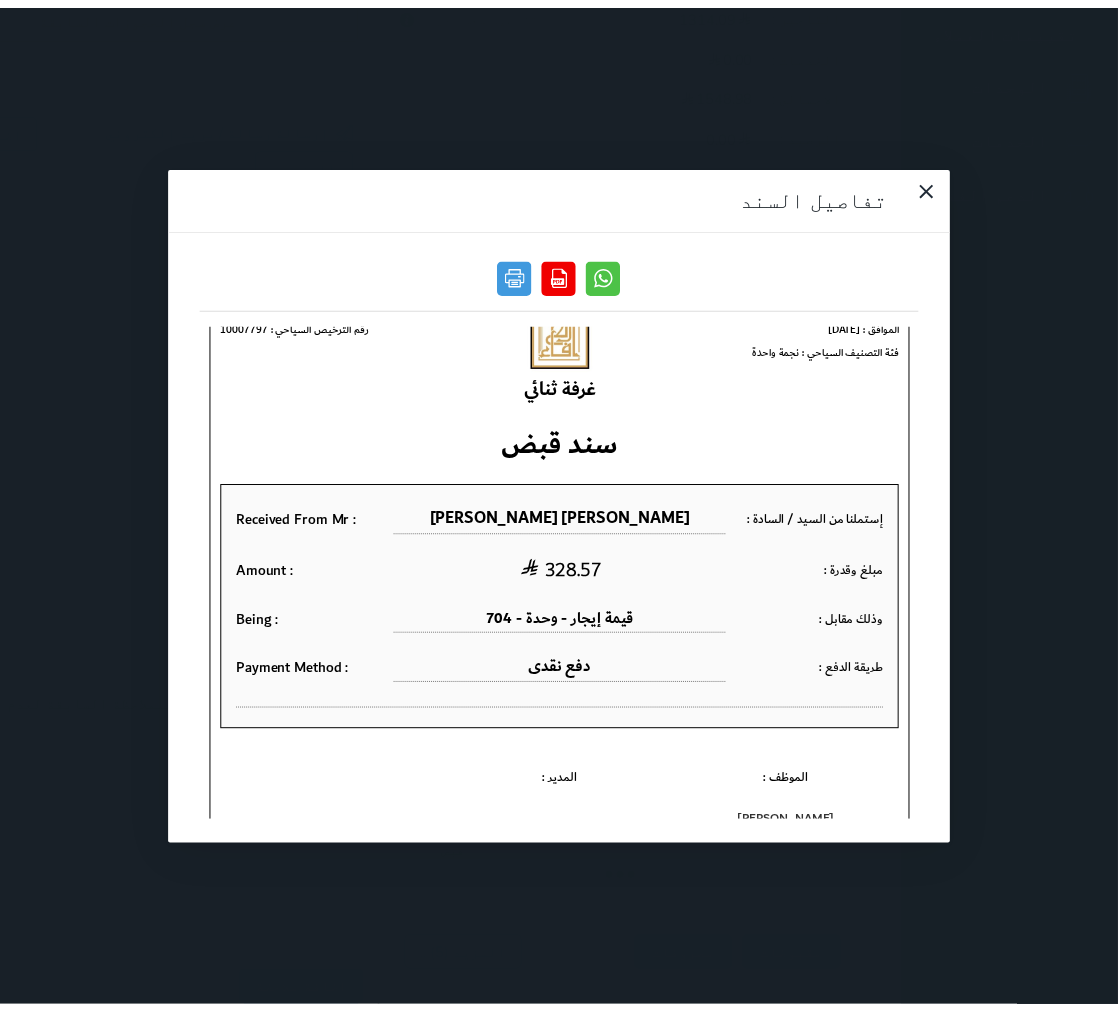 scroll, scrollTop: 0, scrollLeft: 0, axis: both 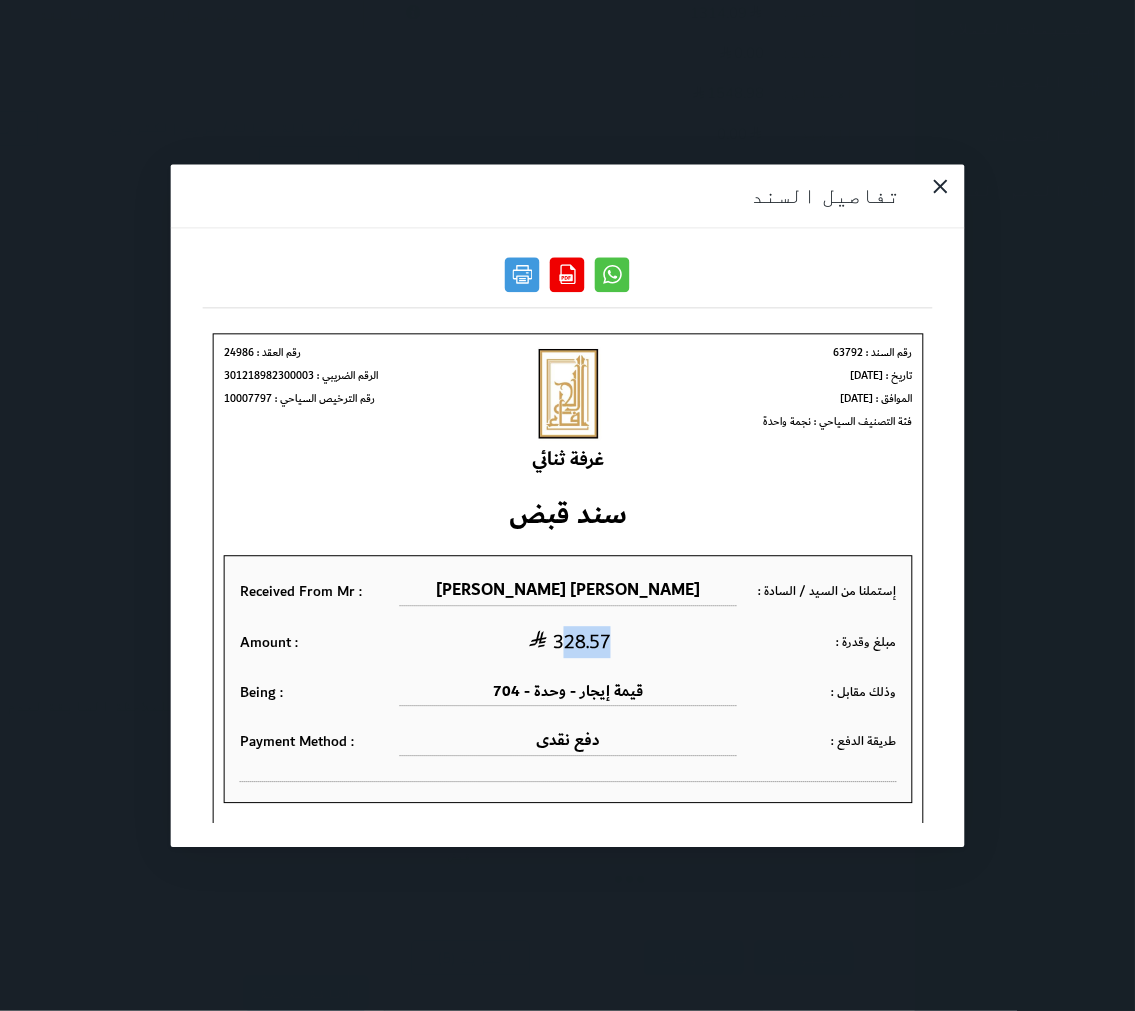 drag, startPoint x: 596, startPoint y: 633, endPoint x: 636, endPoint y: 630, distance: 40.112343 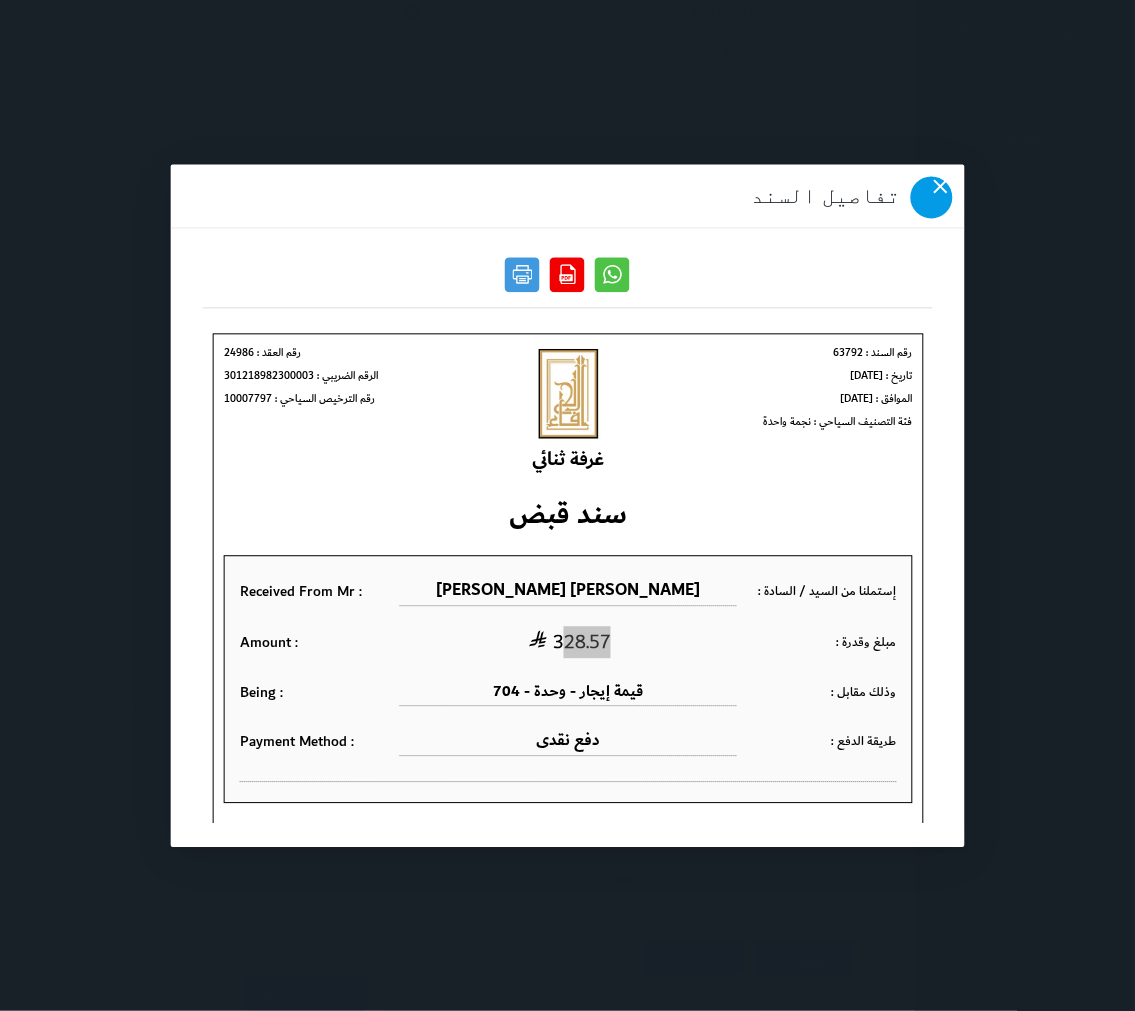 click at bounding box center [932, 197] 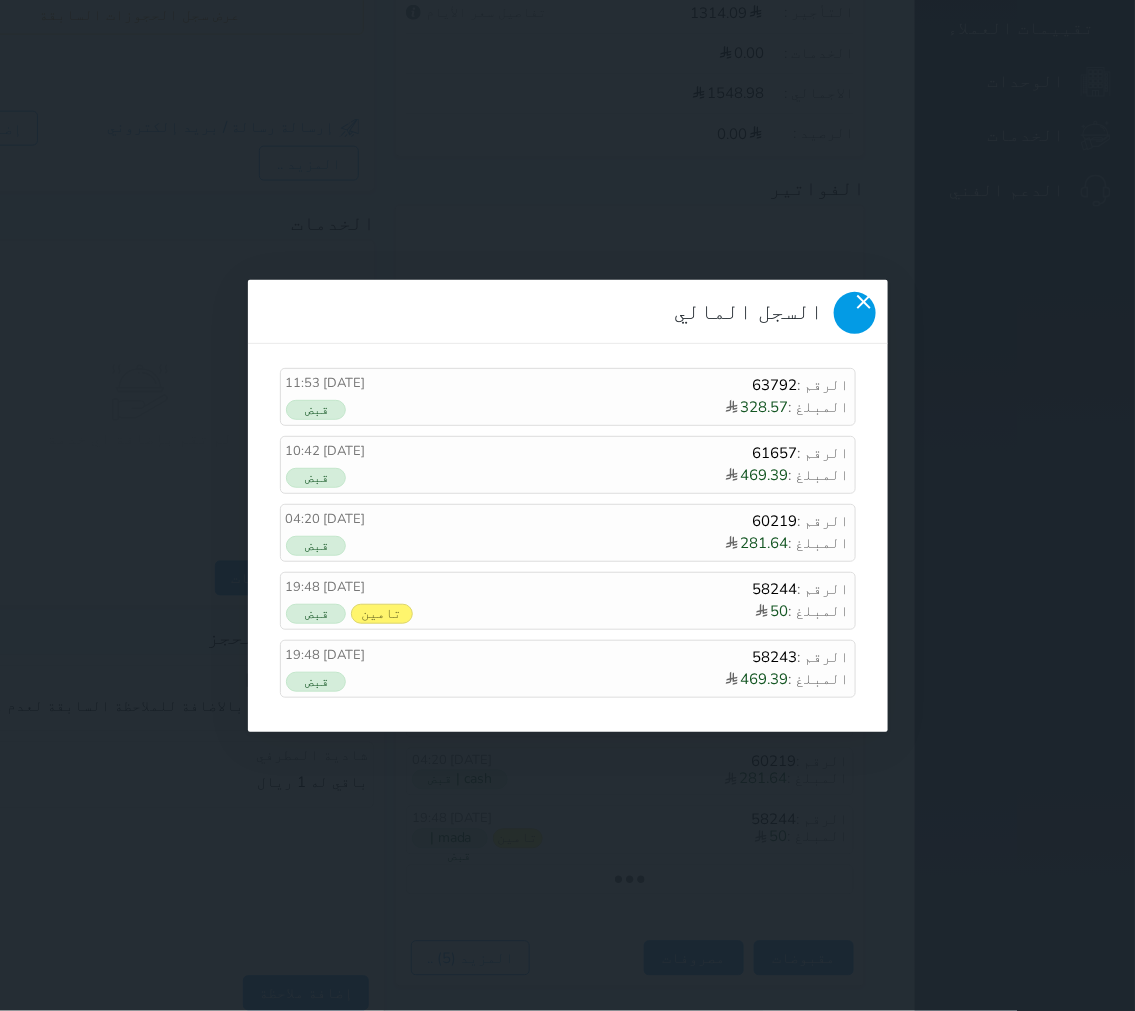 click at bounding box center [855, 313] 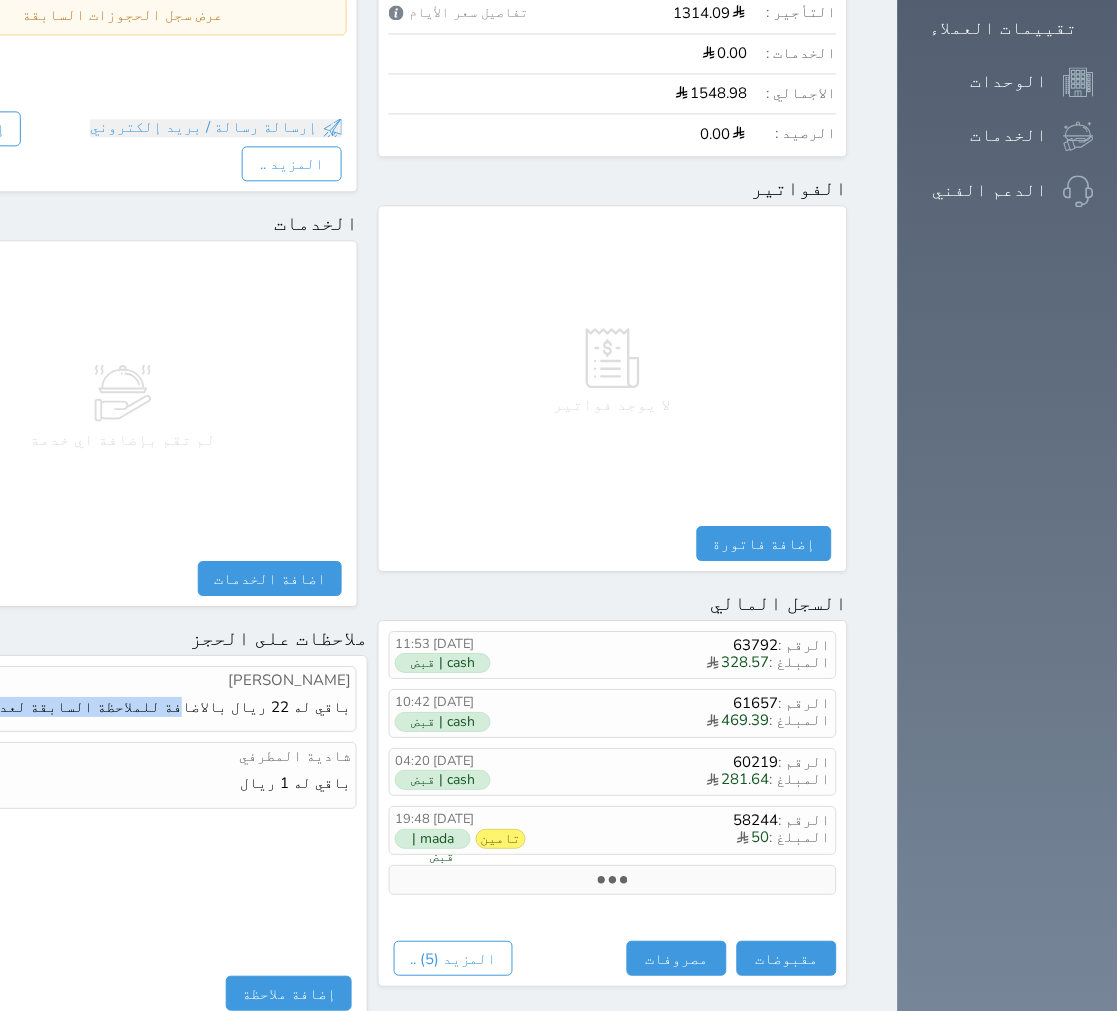 drag, startPoint x: 373, startPoint y: 613, endPoint x: 200, endPoint y: 604, distance: 173.23395 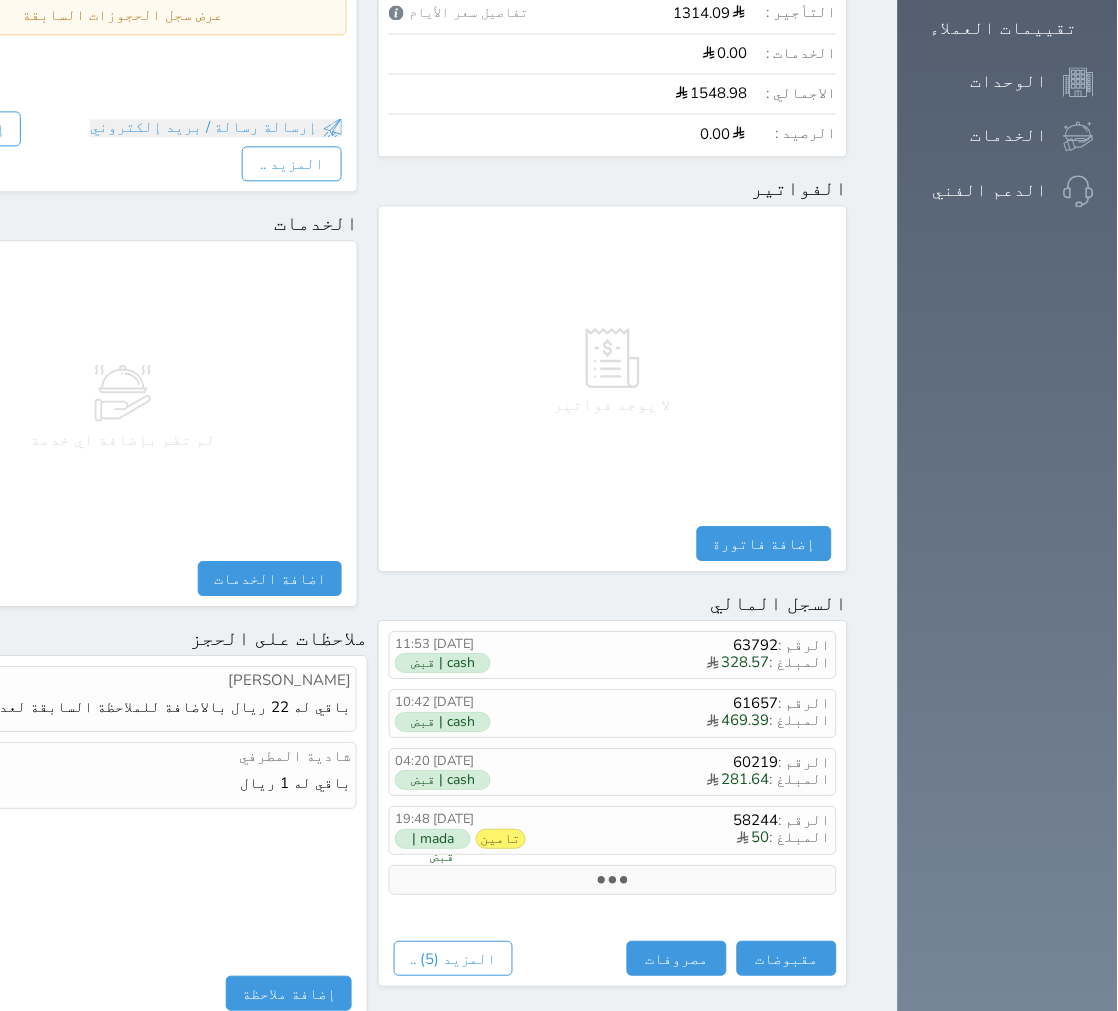 click on "باقي له 22 ريال بالاضافة للملاحظة السابقة لعدم وجود صرف" at bounding box center (123, 707) 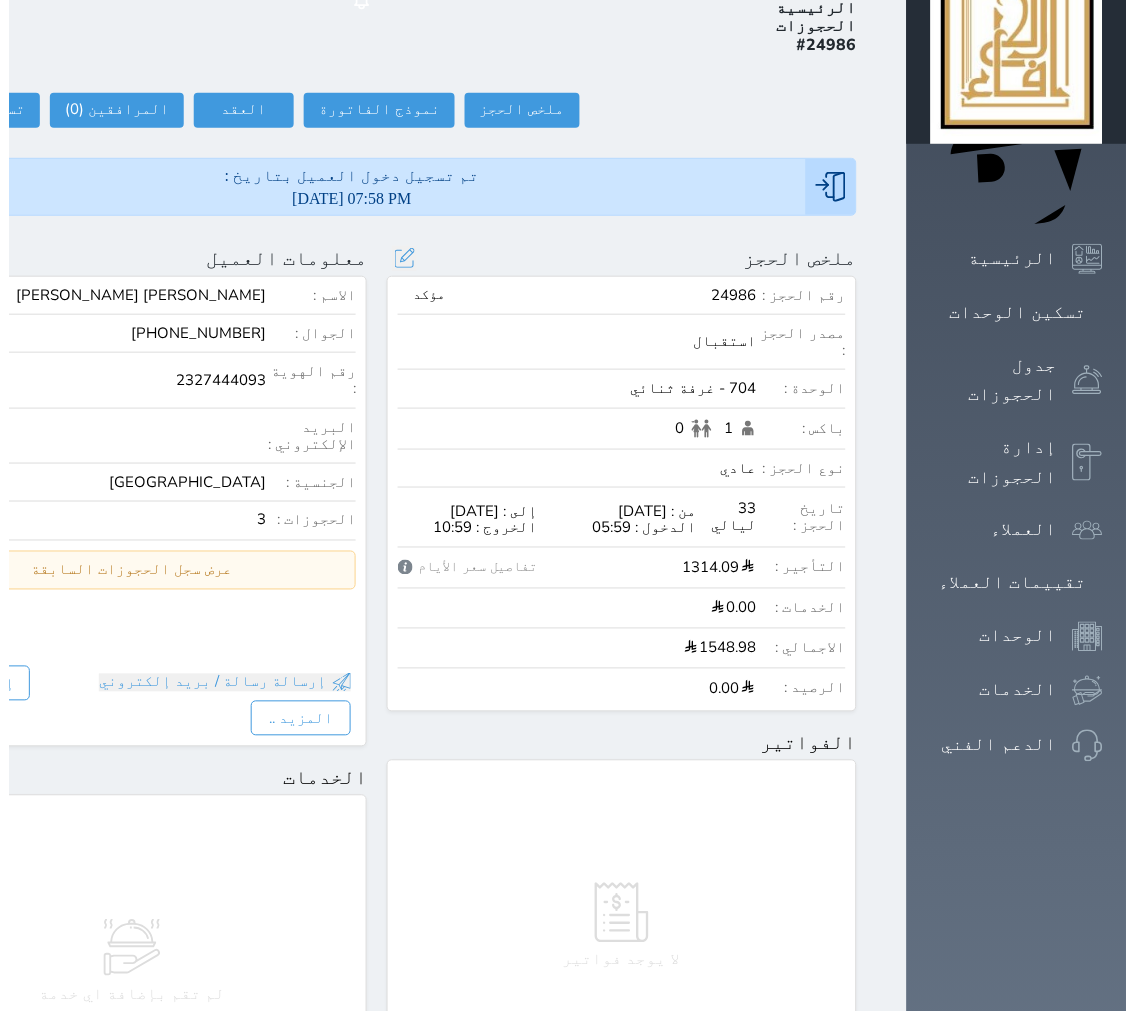 scroll, scrollTop: 0, scrollLeft: 0, axis: both 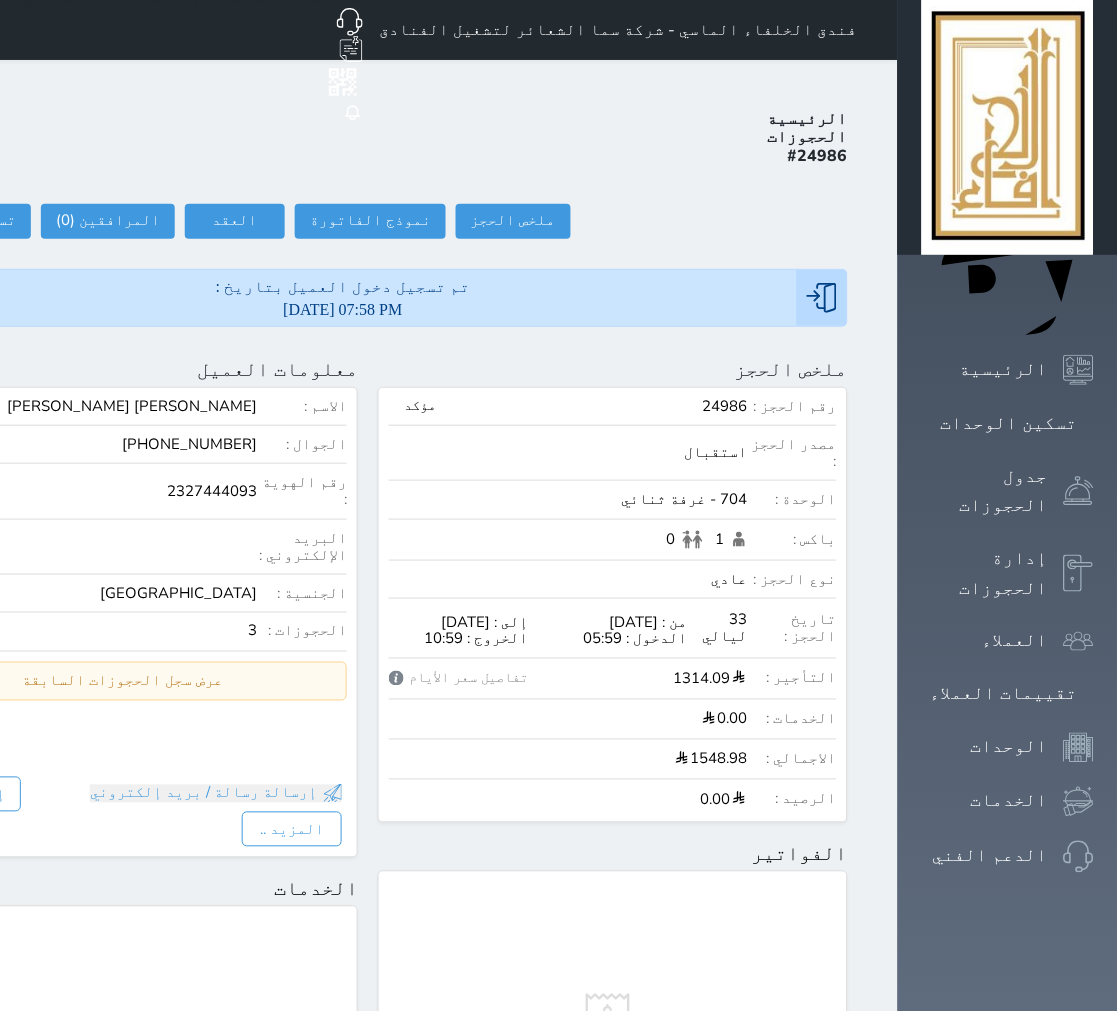 click on "تم تسجيل دخول العميل بتاريخ :   [DATE] 07:58 PM" at bounding box center (343, 298) 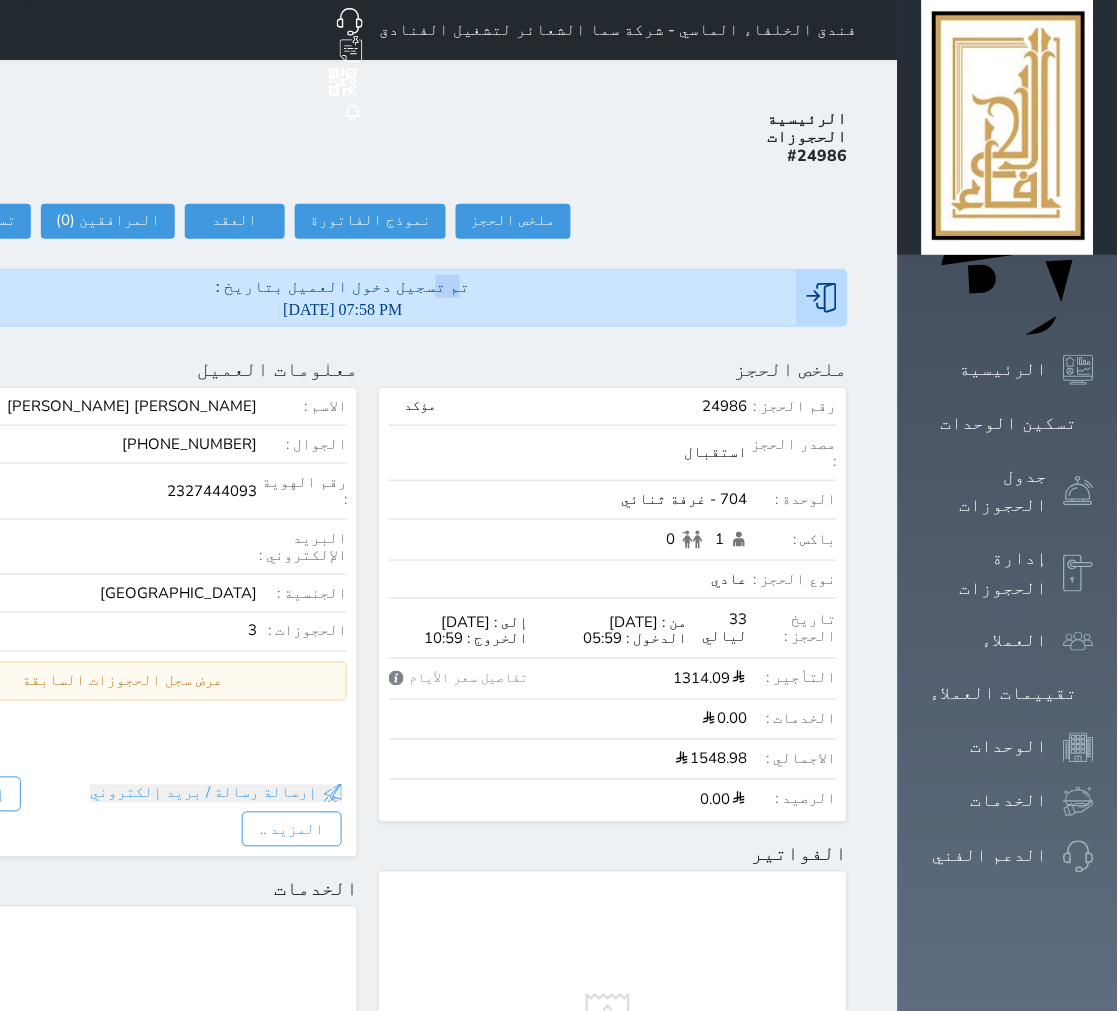 click on "تم تسجيل دخول العميل بتاريخ :   [DATE] 07:58 PM" at bounding box center [343, 298] 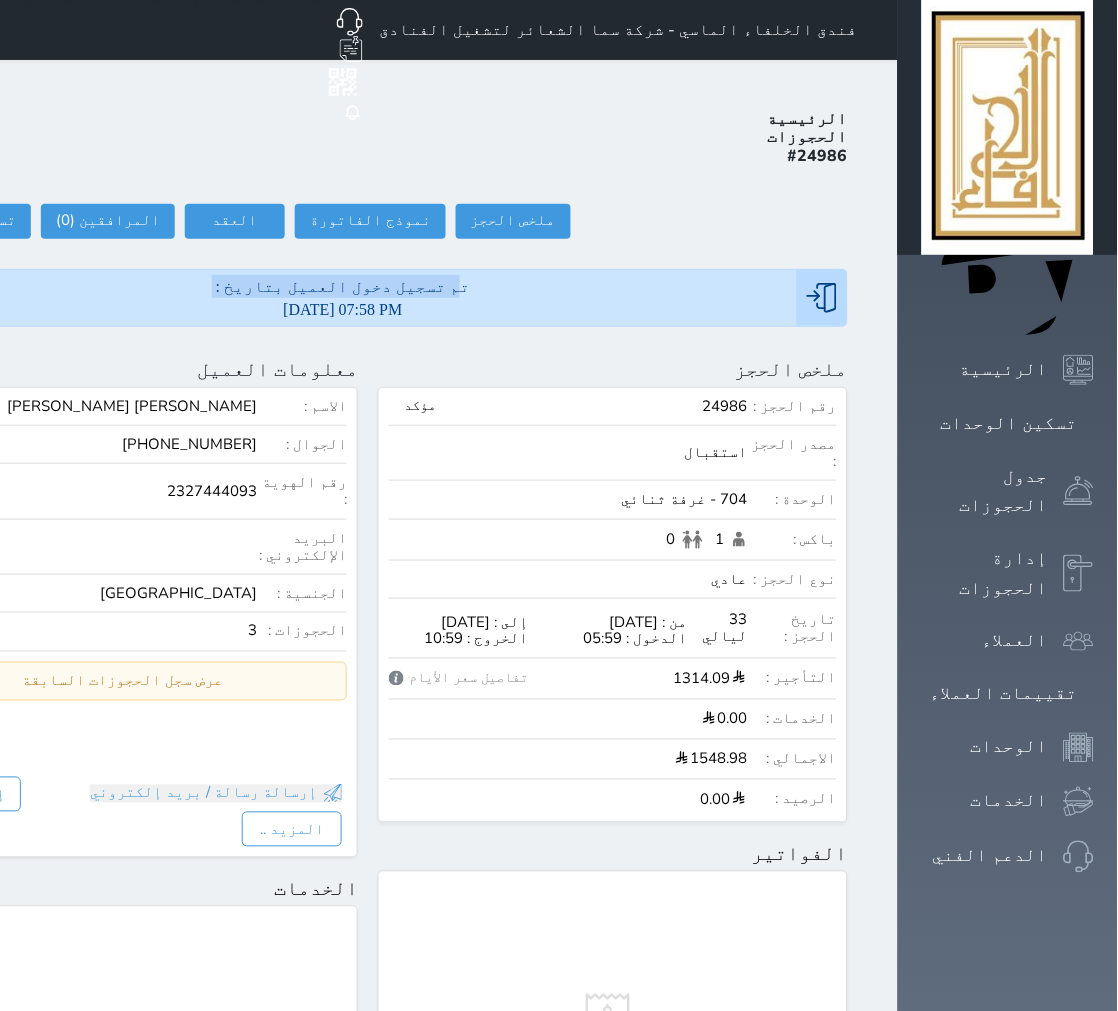 click on "تم تسجيل دخول العميل بتاريخ :   [DATE] 07:58 PM" at bounding box center [343, 298] 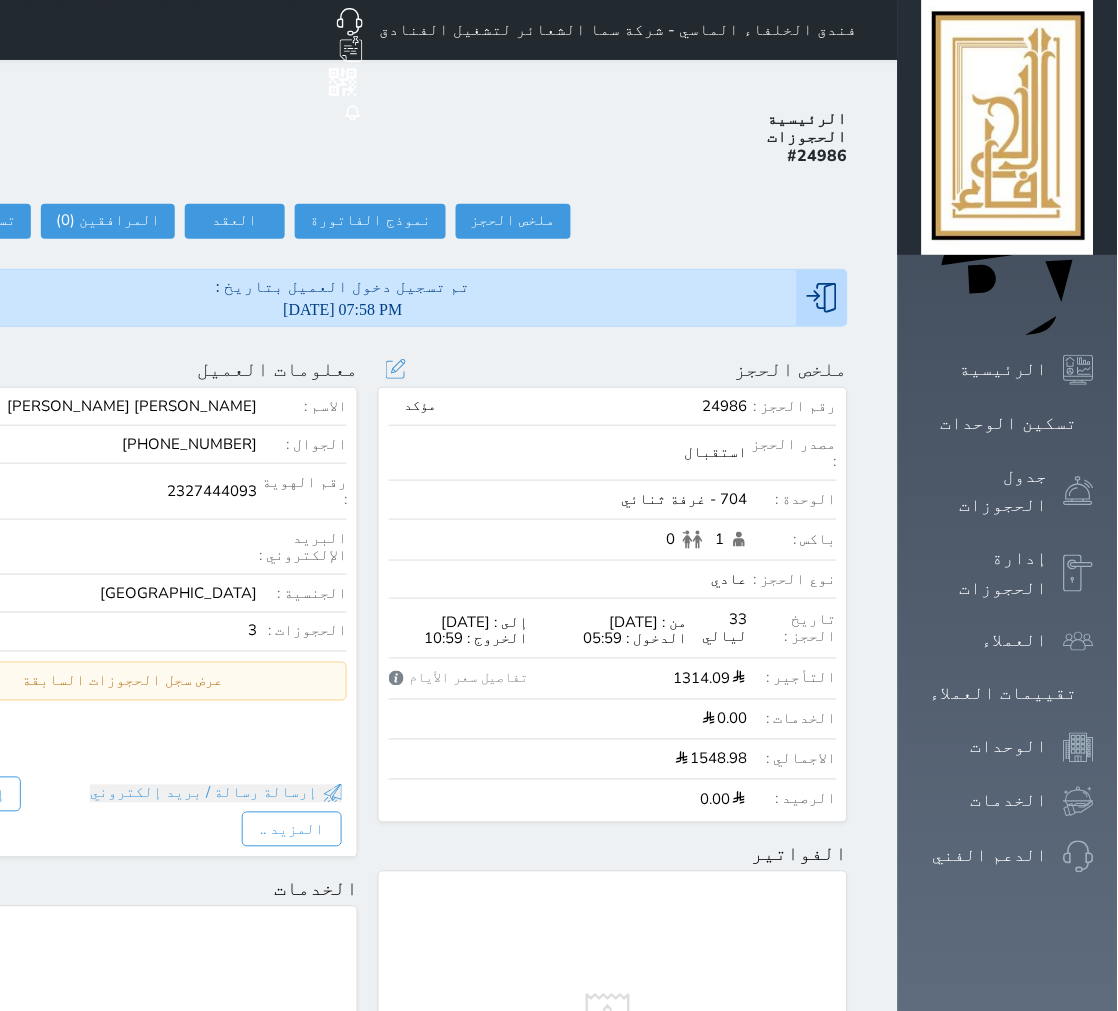click on "704 - غرفة ثنائي" at bounding box center (568, 499) 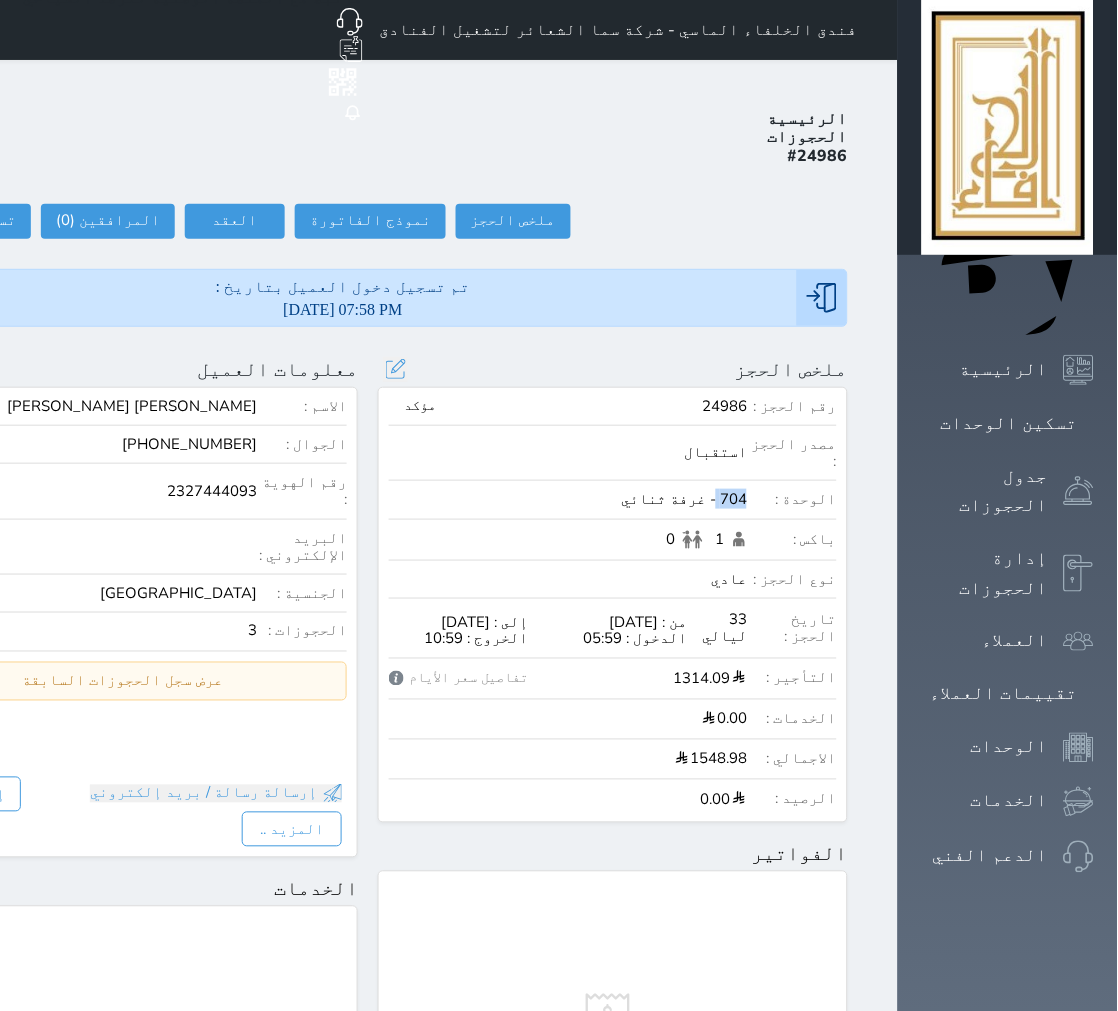 click on "704 - غرفة ثنائي" at bounding box center [568, 499] 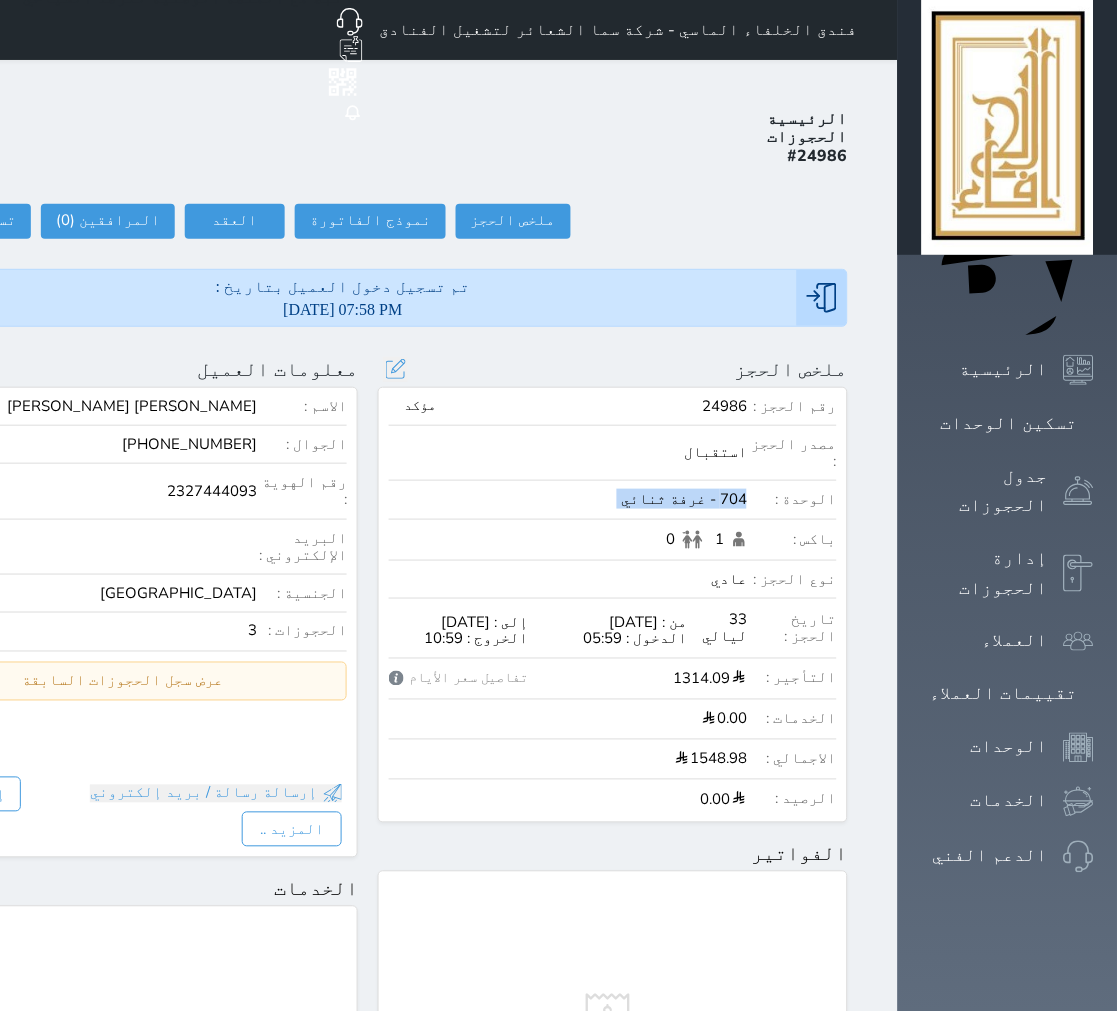click on "704 - غرفة ثنائي" at bounding box center [568, 499] 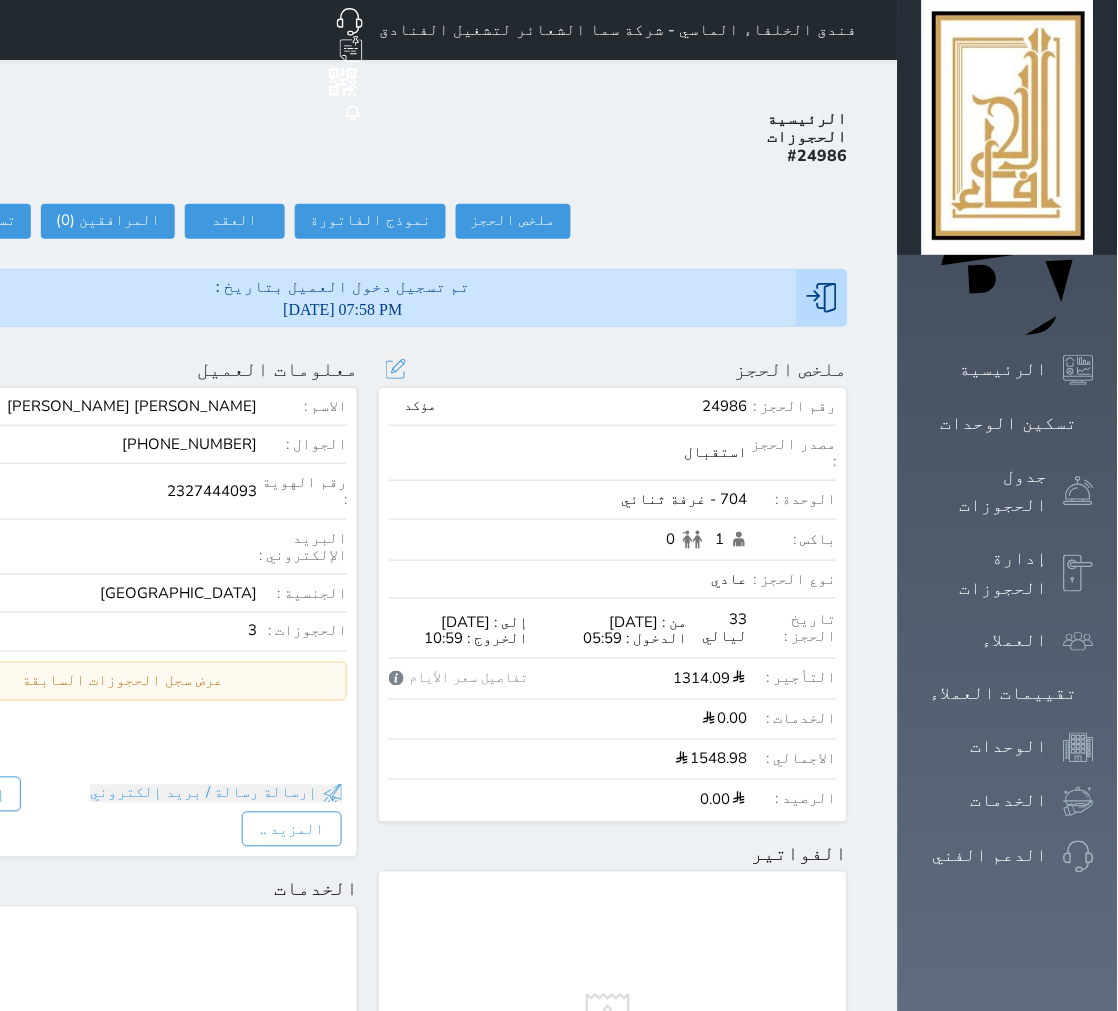click on "ملخص الحجز           تحديث الحجز                       نوع الإيجار :     يومي     تاريخ بداية ونهاية الحجز :     الوحدة :   704 غرفة ثنائي     ( يمكنك نقل العميل لوحدة أخري بشرط توافر الوحدة بالتواريخ المحددة )   مصدر الحجز :       سعر الحجز :           الليالي :     1     ليله    الخدمات المشمولة في السعر :   الخدمات المختاره (0)  تحديد الكل  ×  فطار مواقف الدخول المبكر   عدد باكس           البالغون     1                             الاطفال     0               نوع الحجز :
عادي
إقامة مجانية
إستخدام داخلي
إستخدام يومي
تحديث الحجز" at bounding box center [613, 369] 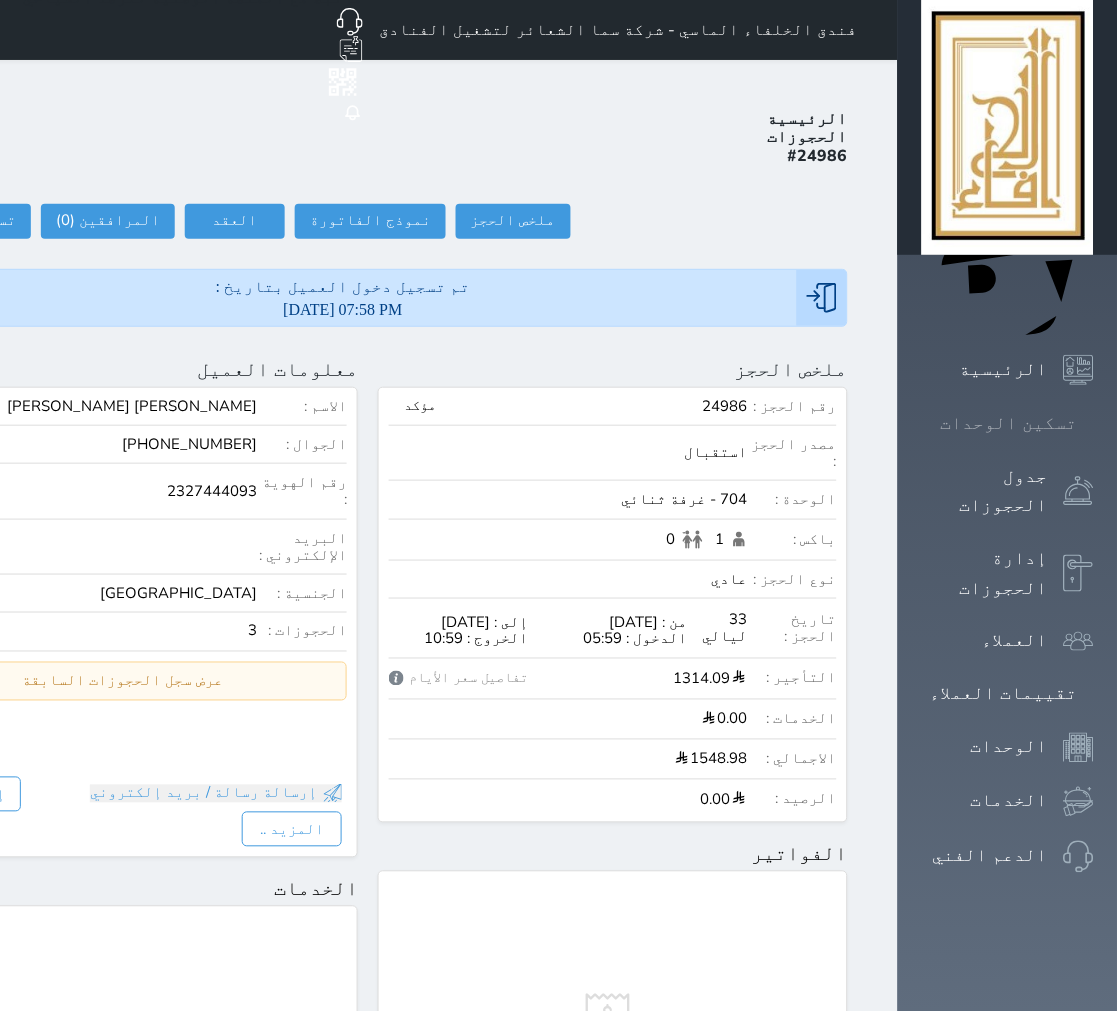 click on "تسكين الوحدات" at bounding box center (1009, 423) 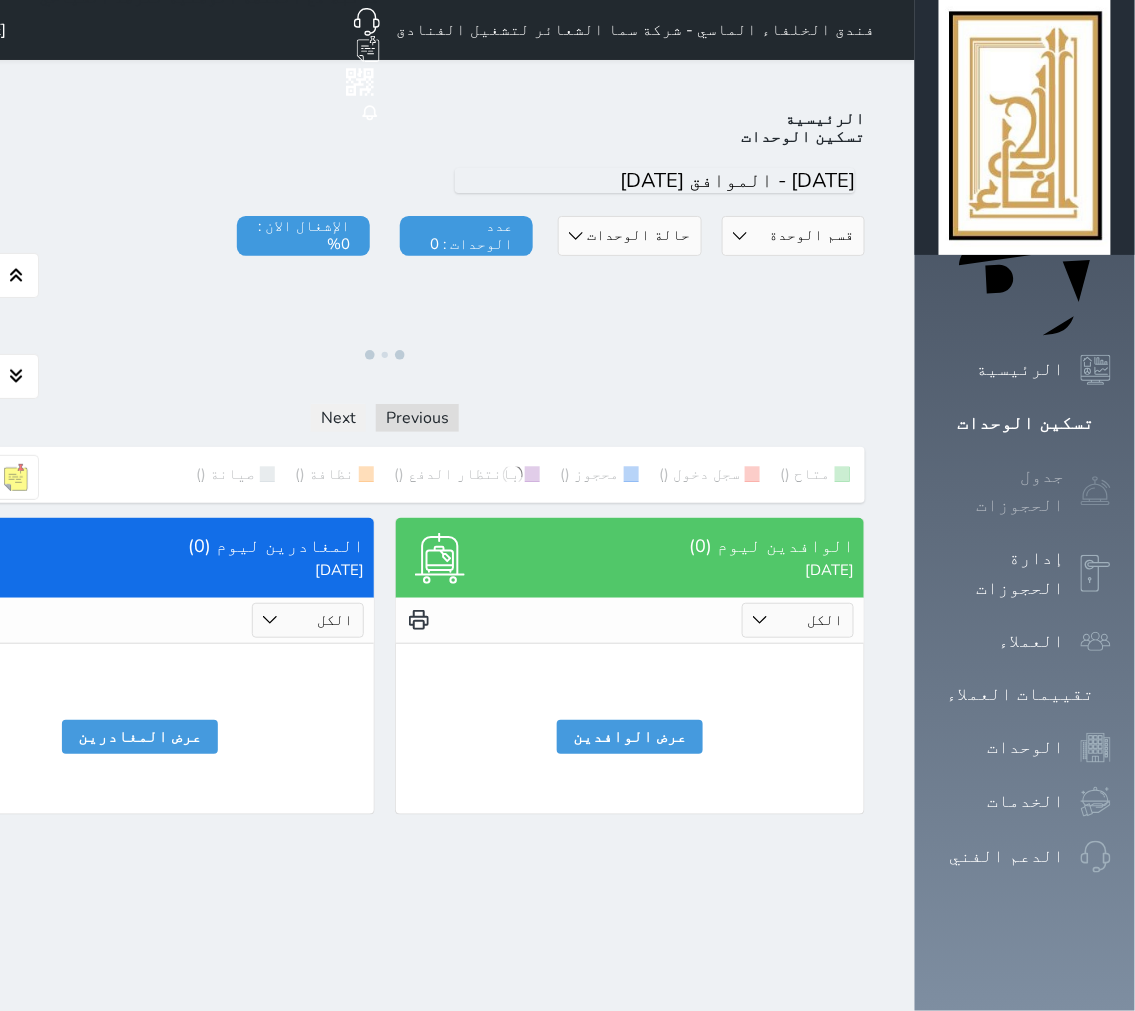 click on "جدول الحجوزات" at bounding box center (1025, 491) 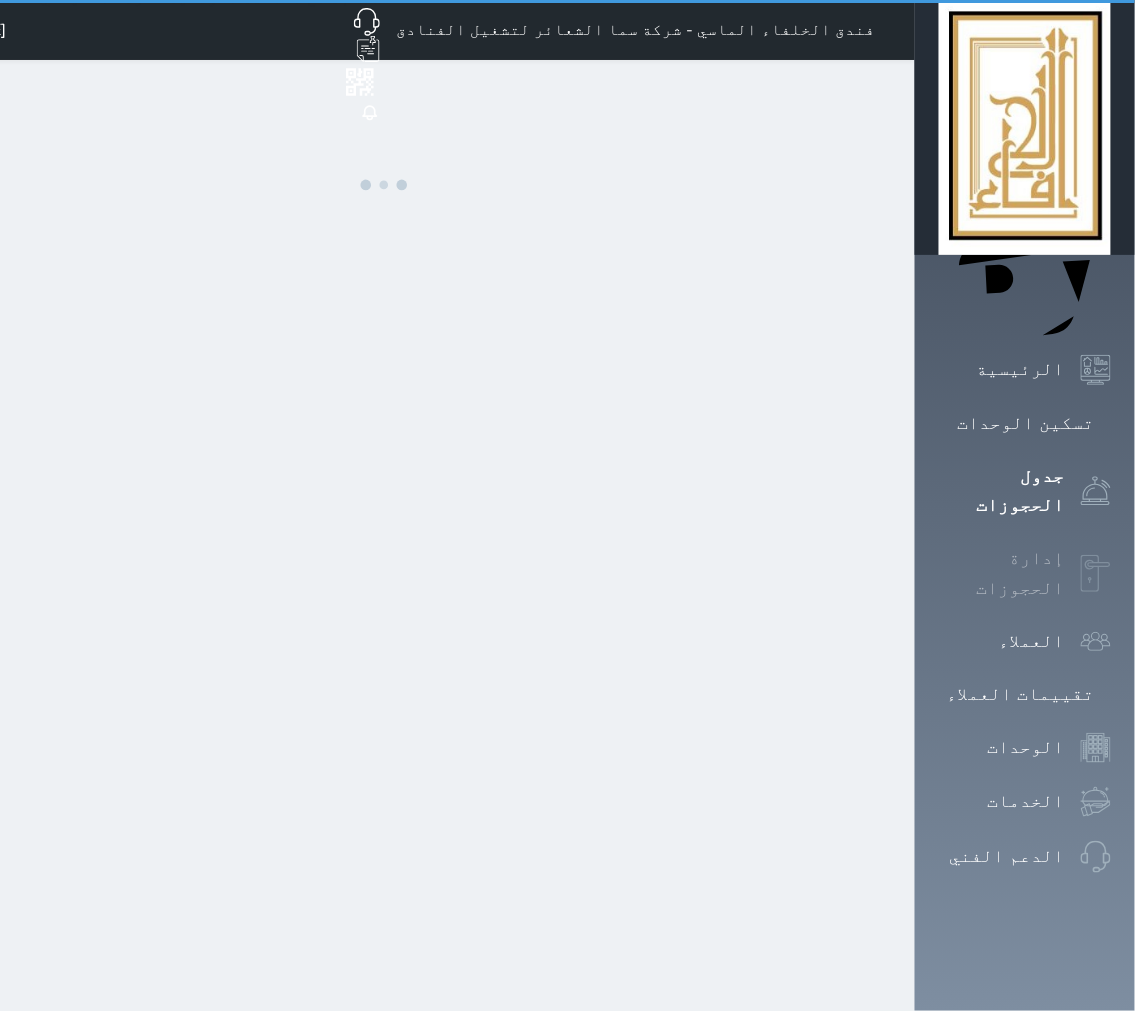 click on "إدارة الحجوزات" at bounding box center (1002, 573) 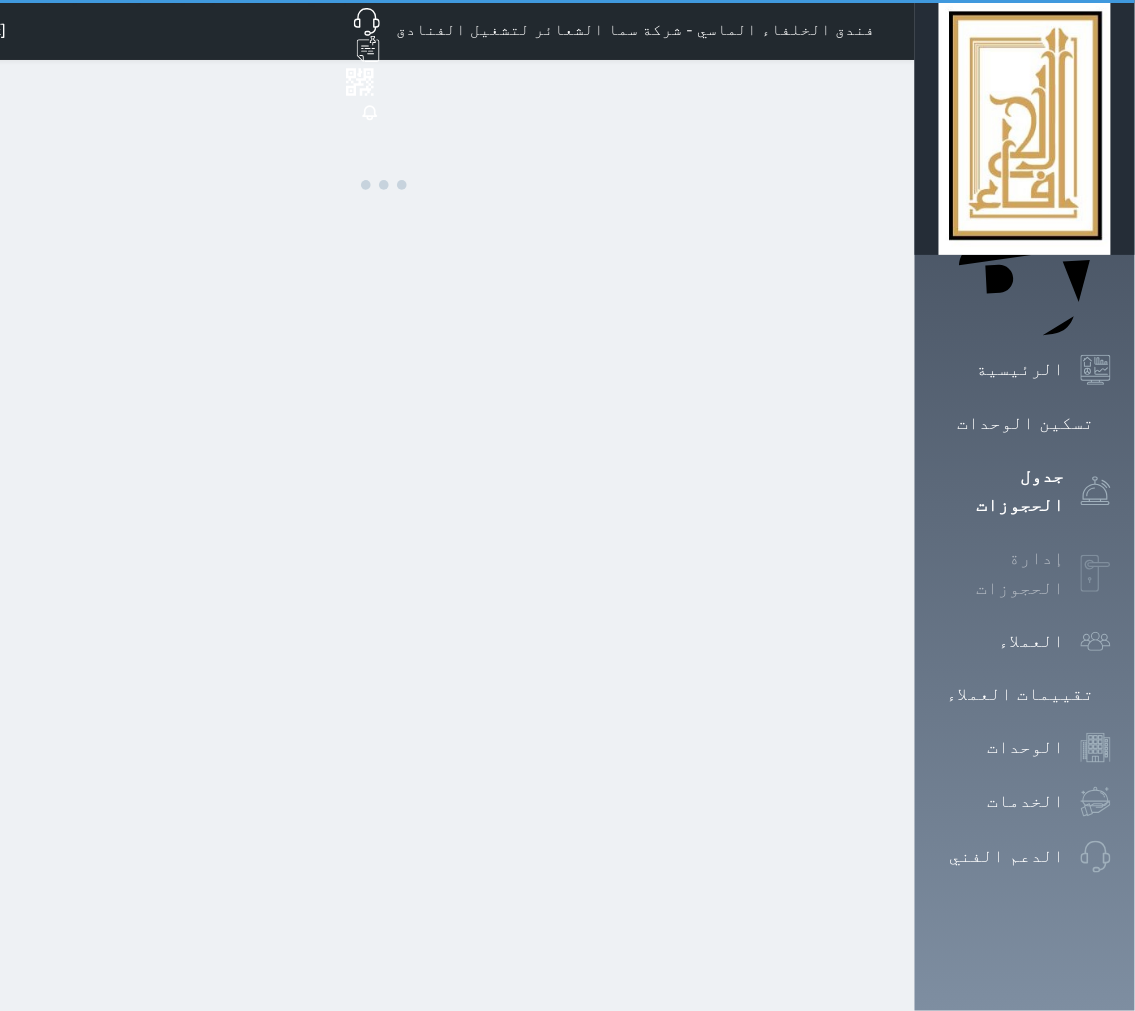 select on "open_all" 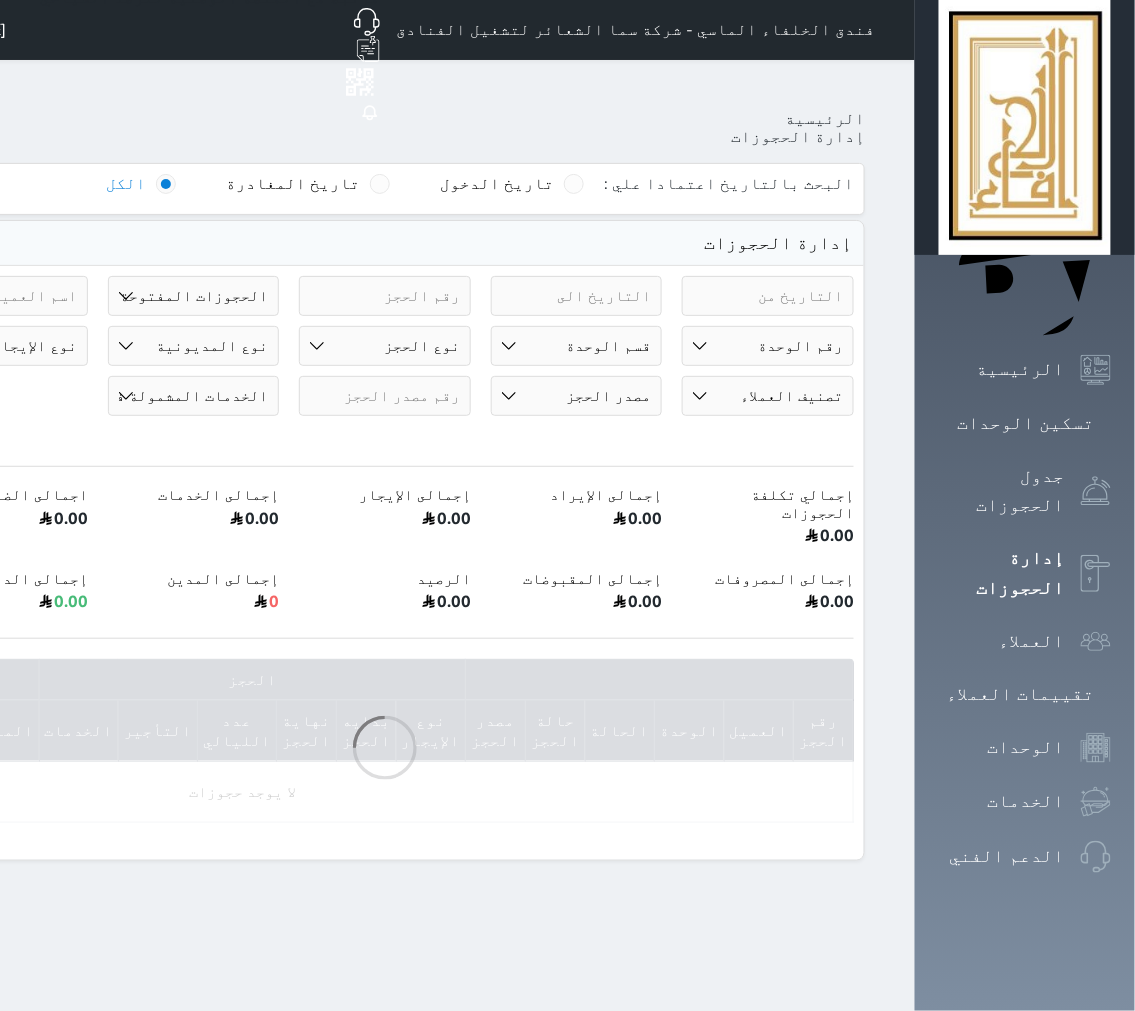 click on "رقم الوحدة
101 - غرفة رباعية
102 - غرفة ثنائي
103 - غرفة ثلاثية
104 - غرفة ثنائي
105 - غرفة ثنائي
106 - غرفة ثلاثية
107 - غرفة ثنائى
108 - غرفة ثنائي
109 - غرفة ثنائى
110 - غرفة ثلاثية
111 - غرفة ثنائي
112 - غرفة رباعية
113 - غرفة رباعية
114 - غرفة ثنائي
115 - غرفة ثلاثية
116 - غرفة كينج
117 - غرفة ثنائي" at bounding box center [768, 346] 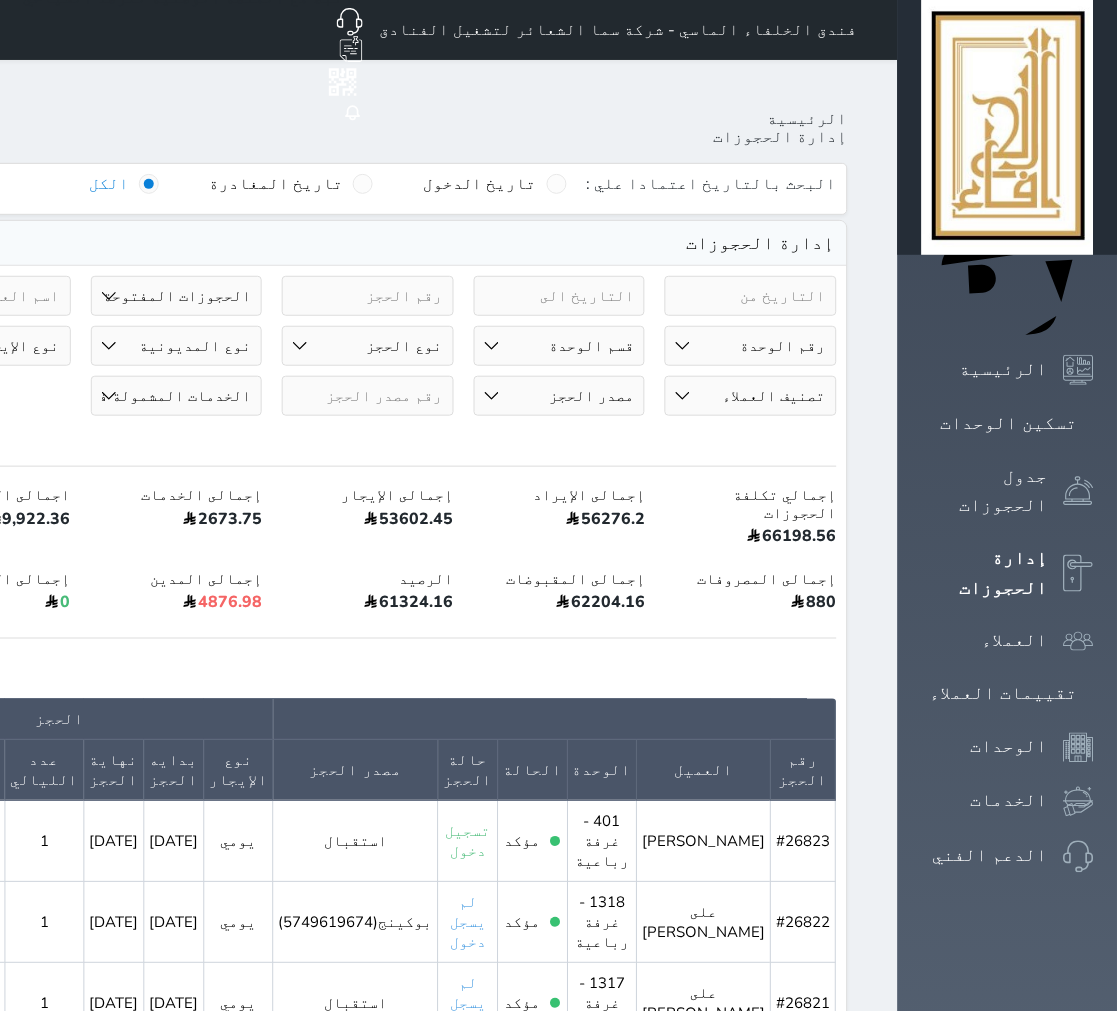select on "67404" 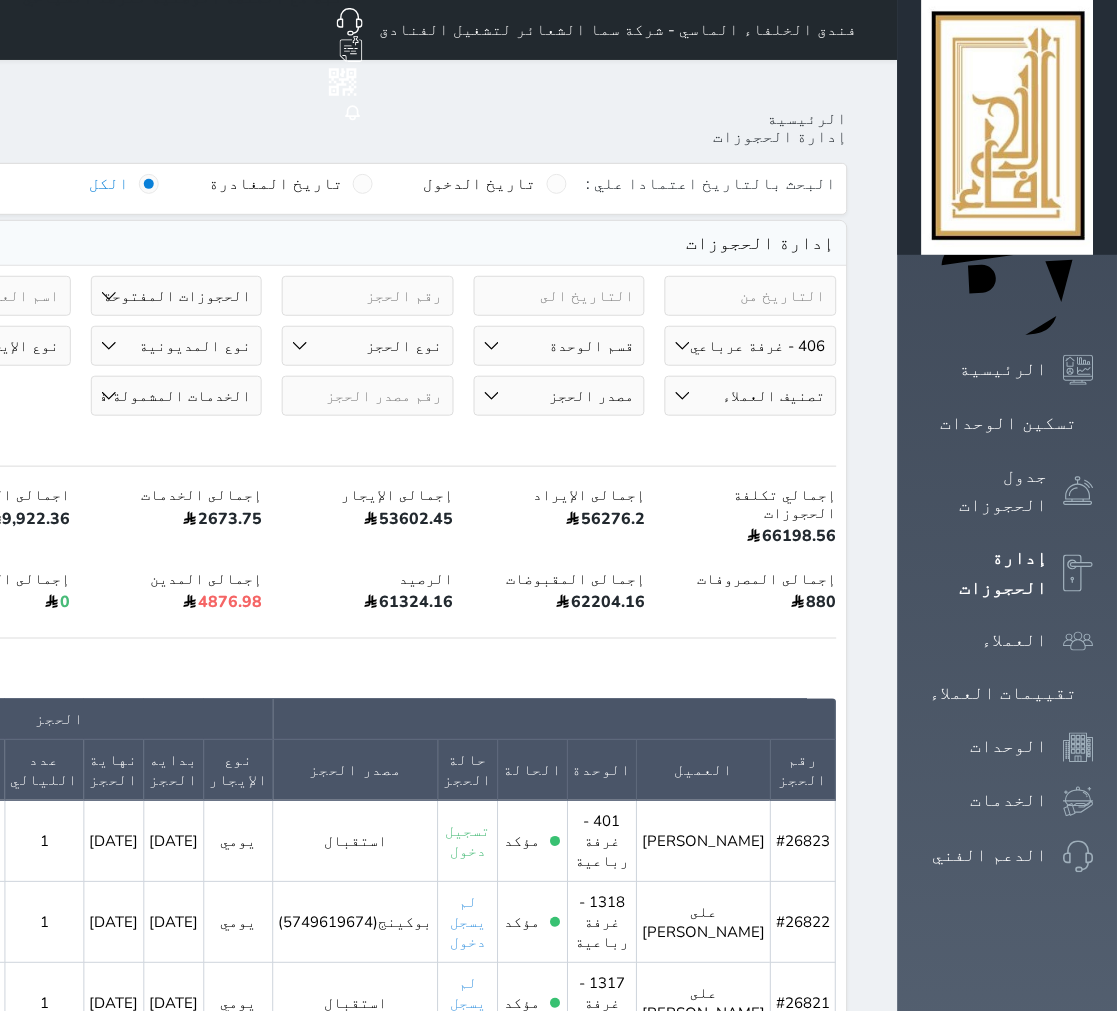 click on "رقم الوحدة
101 - غرفة رباعية
102 - غرفة ثنائي
103 - غرفة ثلاثية
104 - غرفة ثنائي
105 - غرفة ثنائي
106 - غرفة ثلاثية
107 - غرفة ثنائى
108 - غرفة ثنائي
109 - غرفة ثنائى
110 - غرفة ثلاثية
111 - غرفة ثنائي
112 - غرفة رباعية
113 - غرفة رباعية
114 - غرفة ثنائي
115 - غرفة ثلاثية
116 - غرفة كينج
117 - غرفة ثنائي" at bounding box center (751, 346) 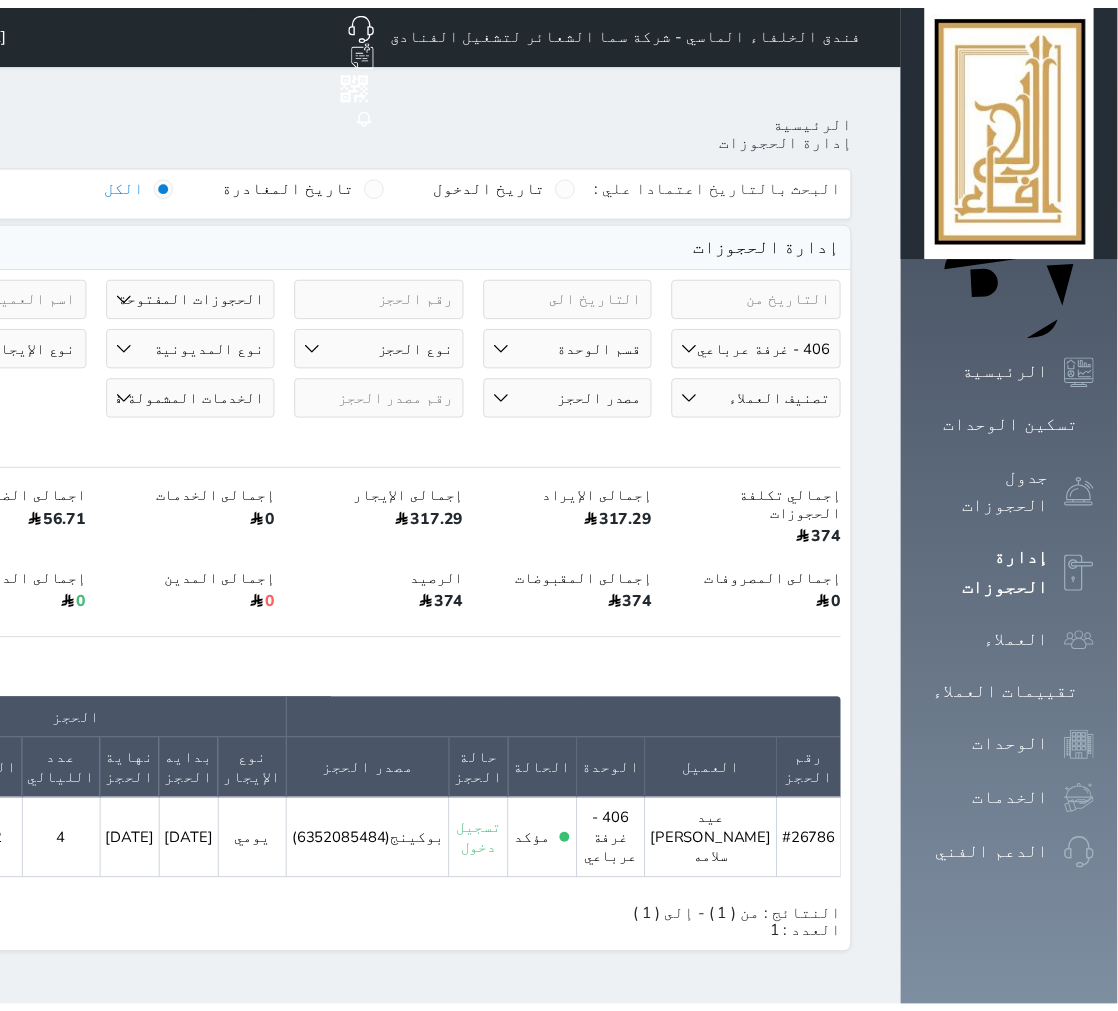 scroll, scrollTop: 0, scrollLeft: -284, axis: horizontal 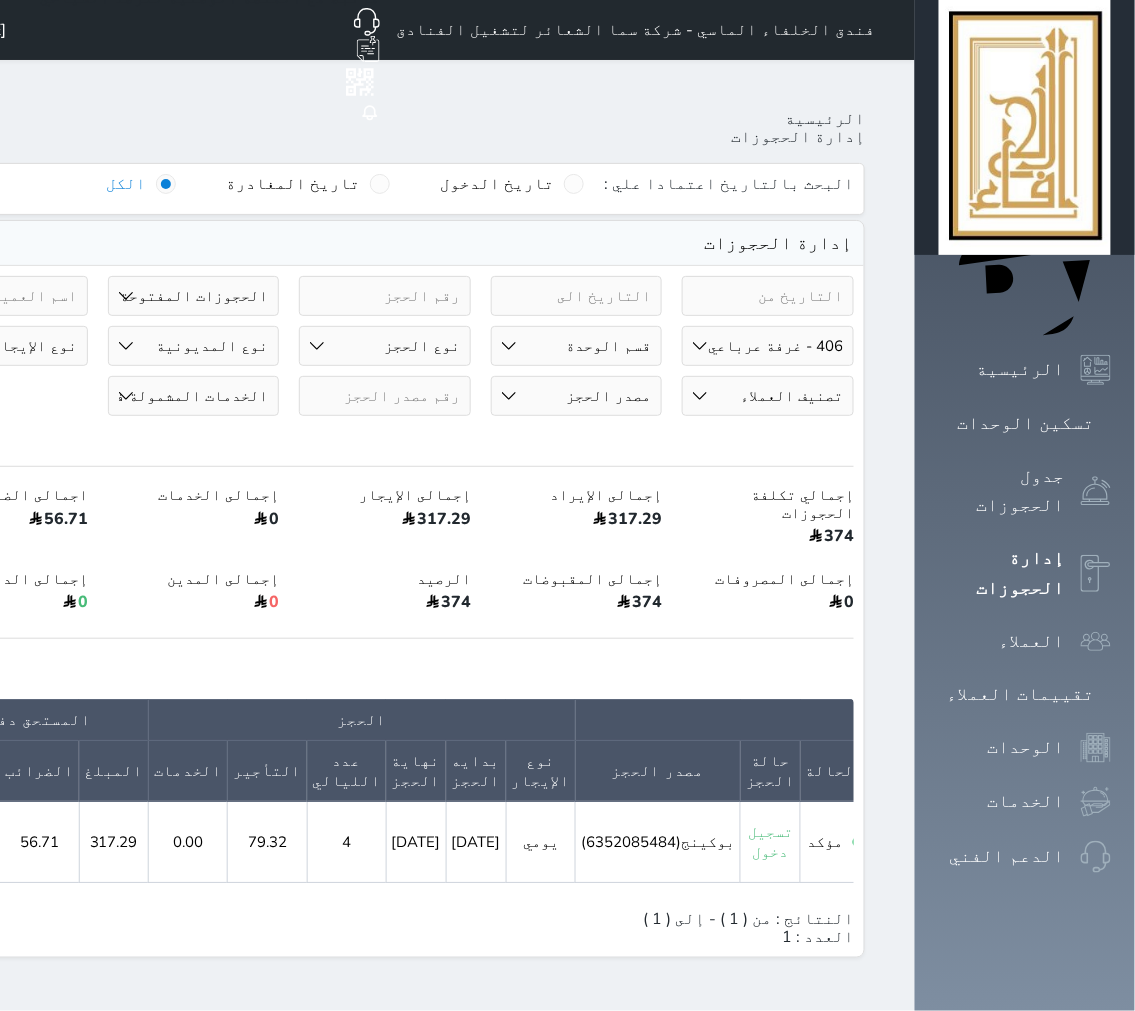 click 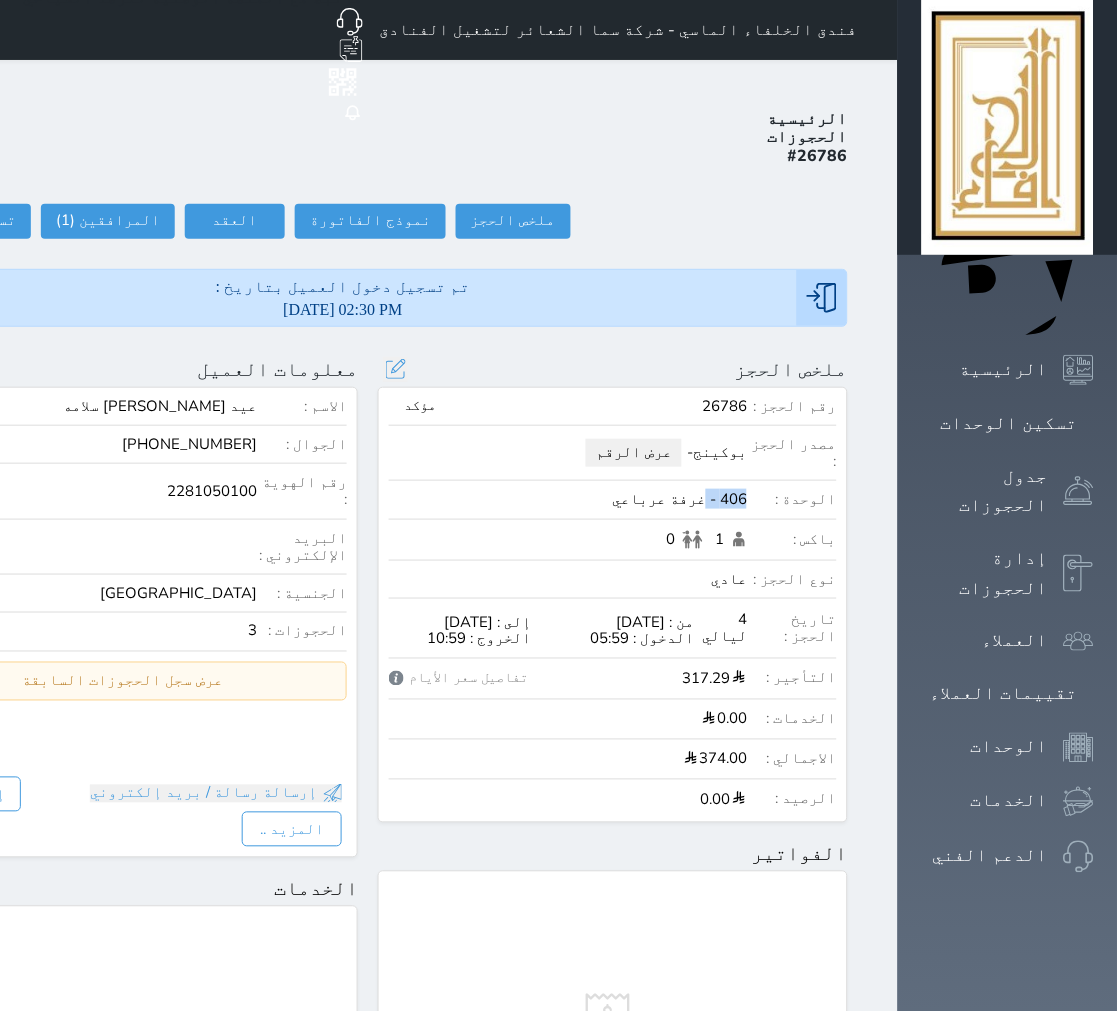 drag, startPoint x: 885, startPoint y: 422, endPoint x: 848, endPoint y: 427, distance: 37.336308 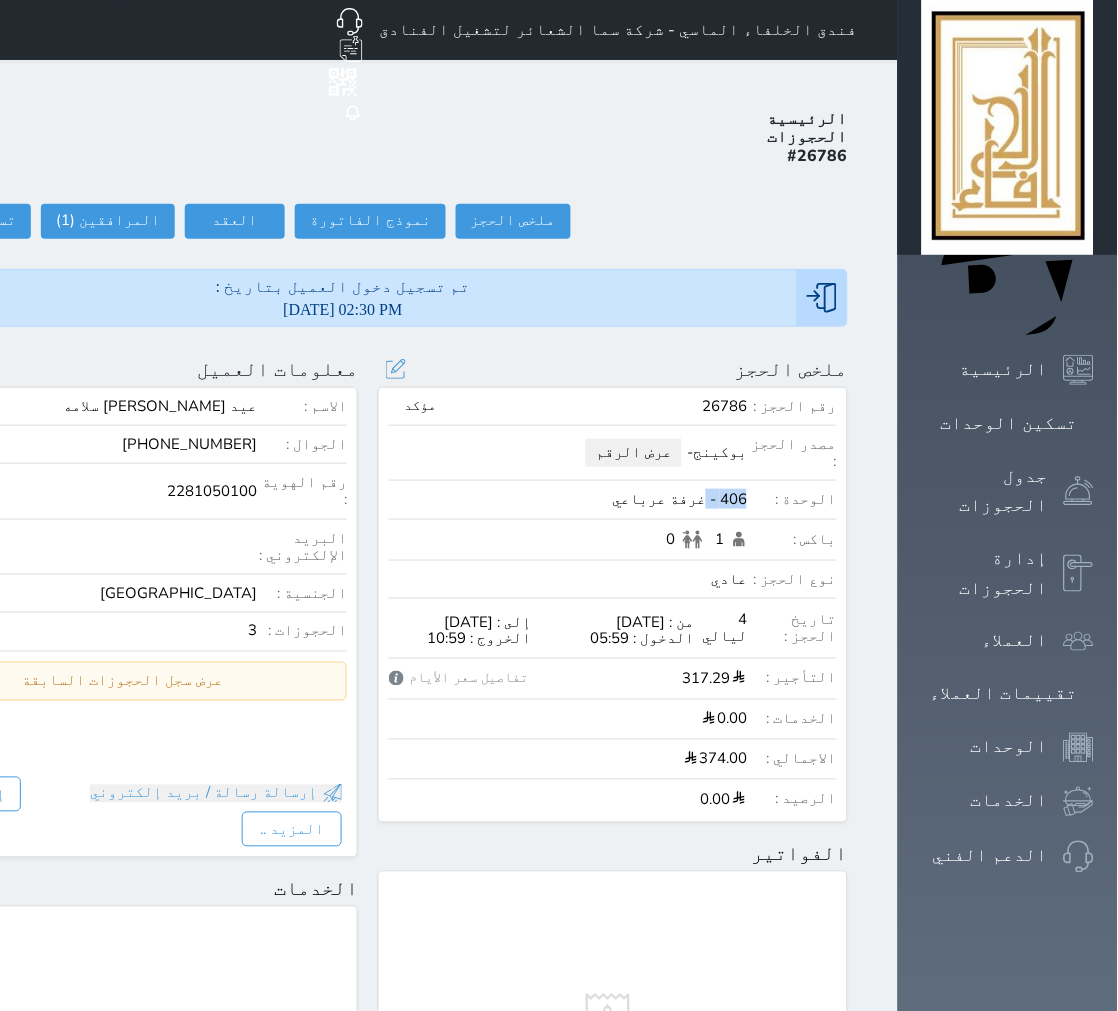 drag, startPoint x: 848, startPoint y: 427, endPoint x: 838, endPoint y: 432, distance: 11.18034 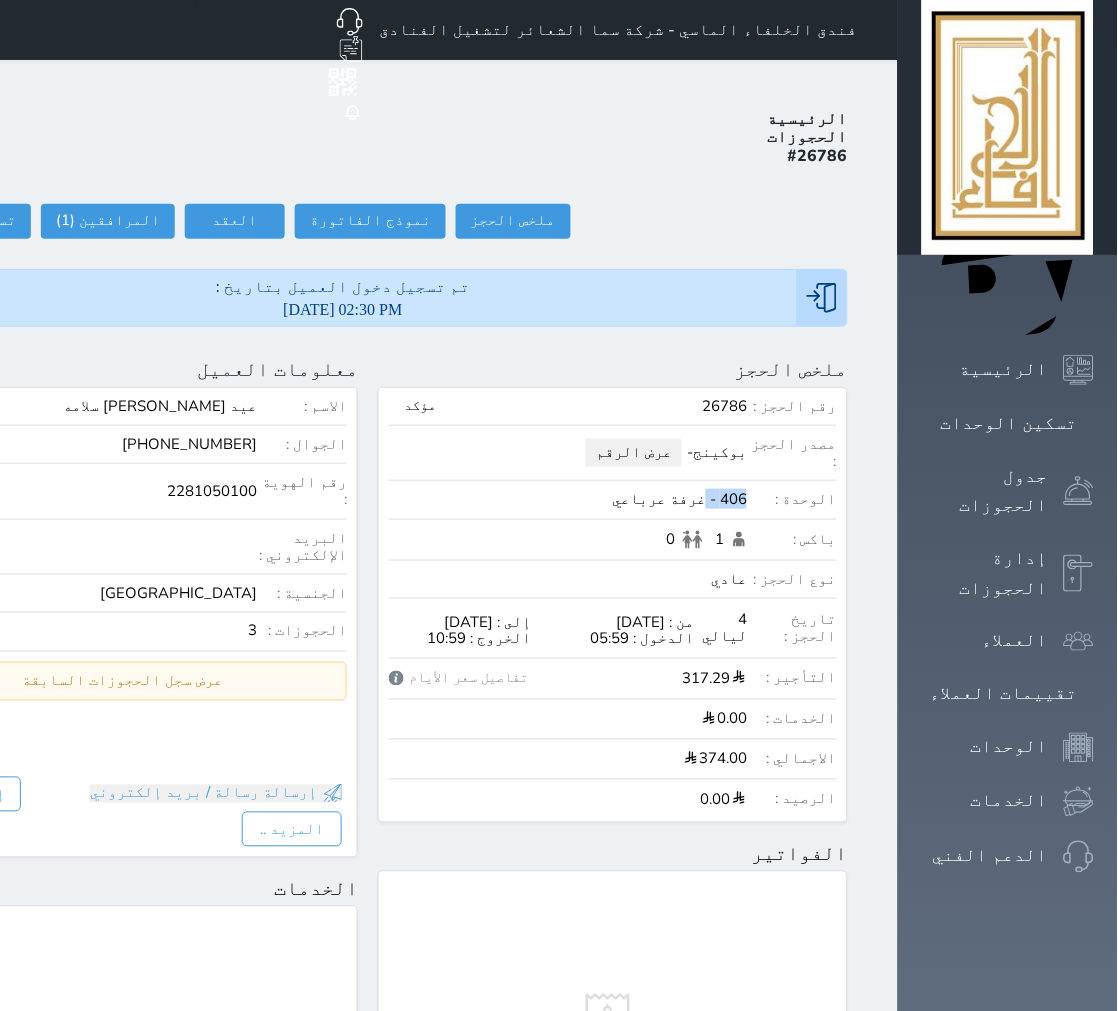 scroll, scrollTop: 222, scrollLeft: 0, axis: vertical 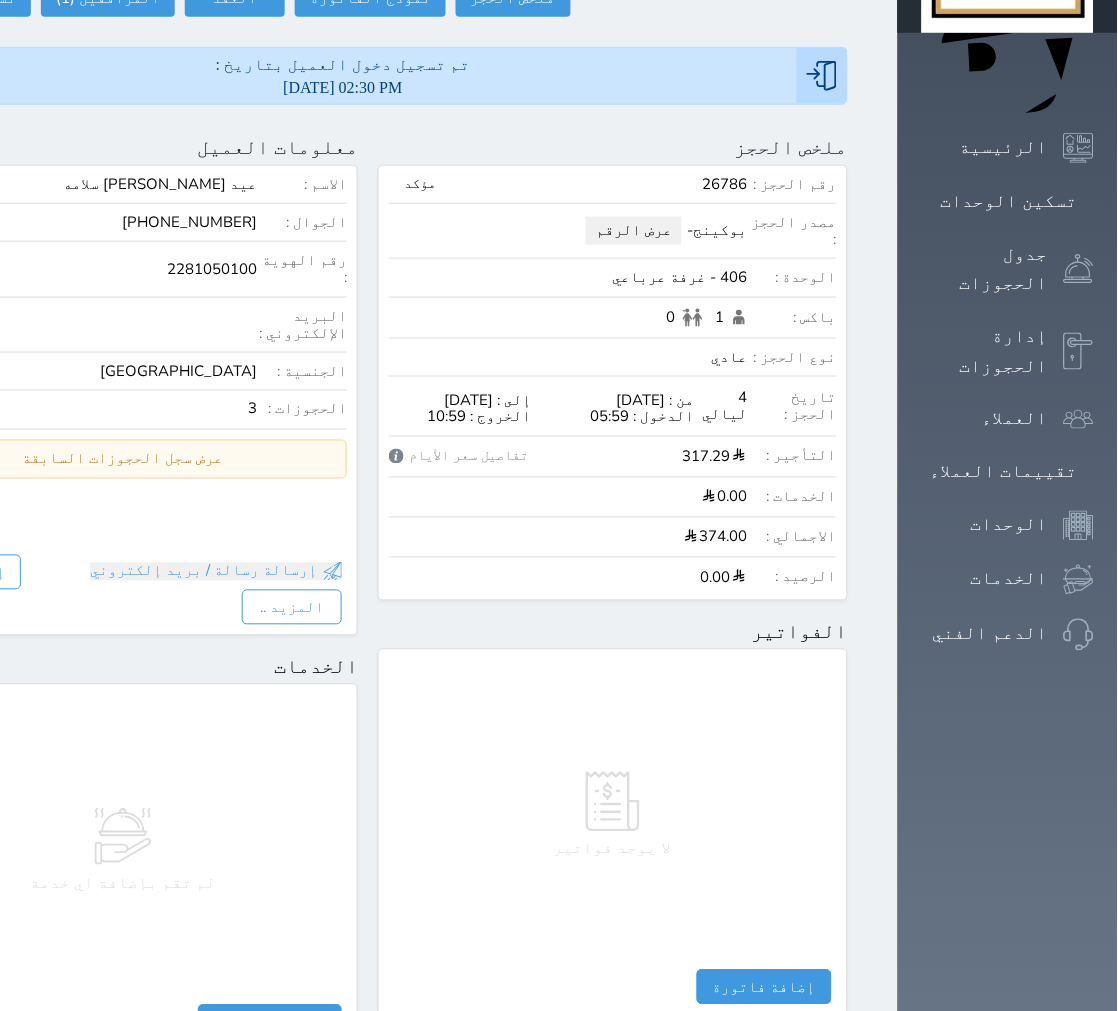 click at bounding box center [613, 802] 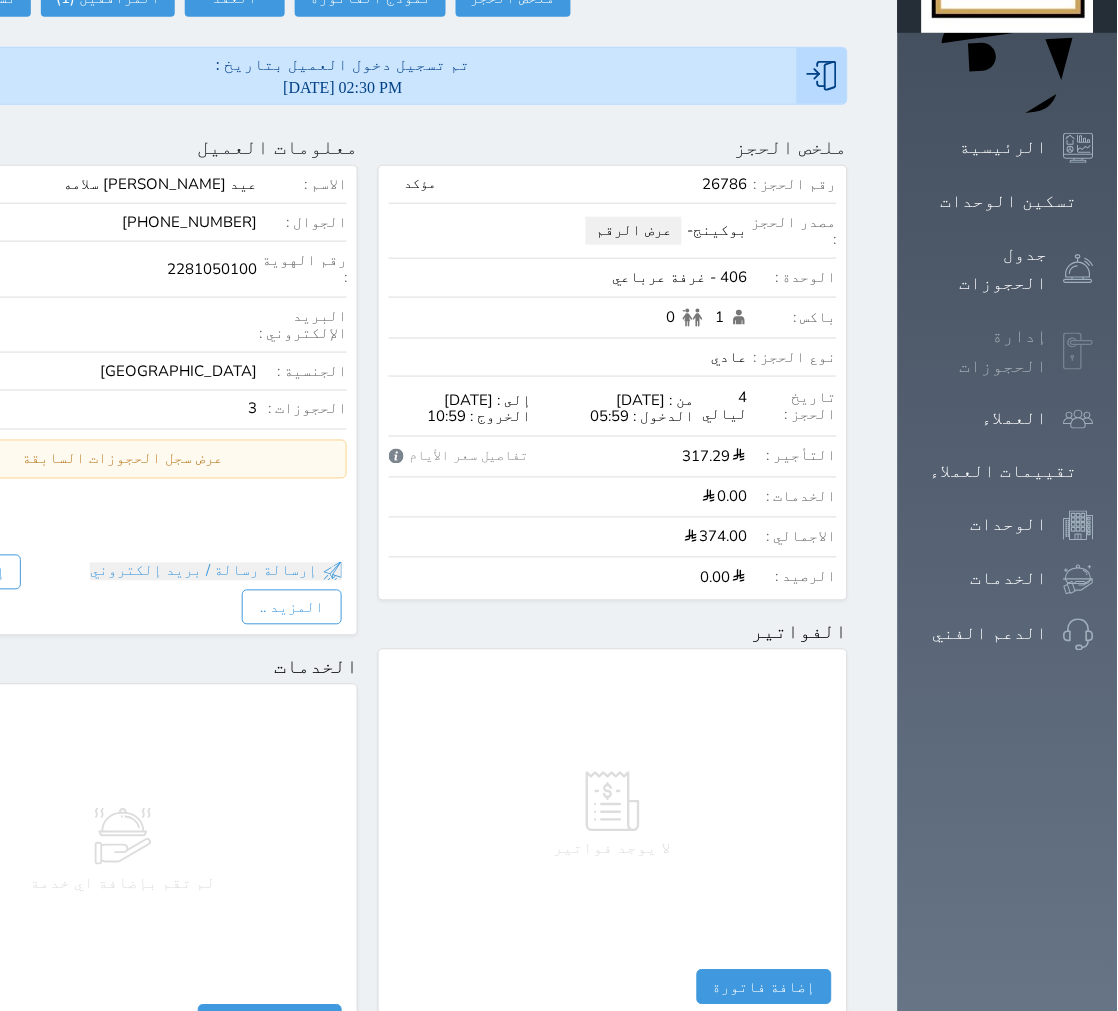 click on "إدارة الحجوزات" at bounding box center [1008, 351] 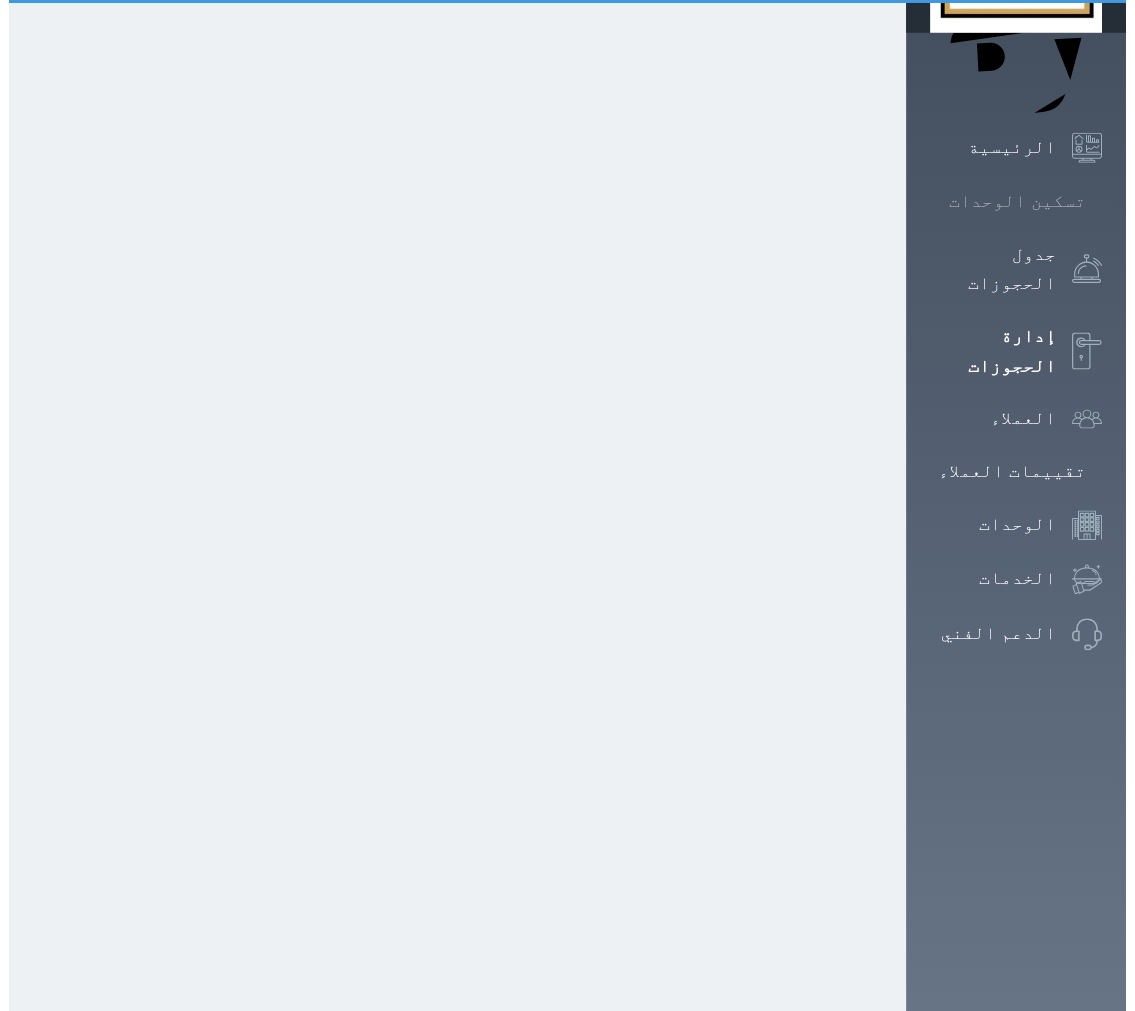 scroll, scrollTop: 0, scrollLeft: 0, axis: both 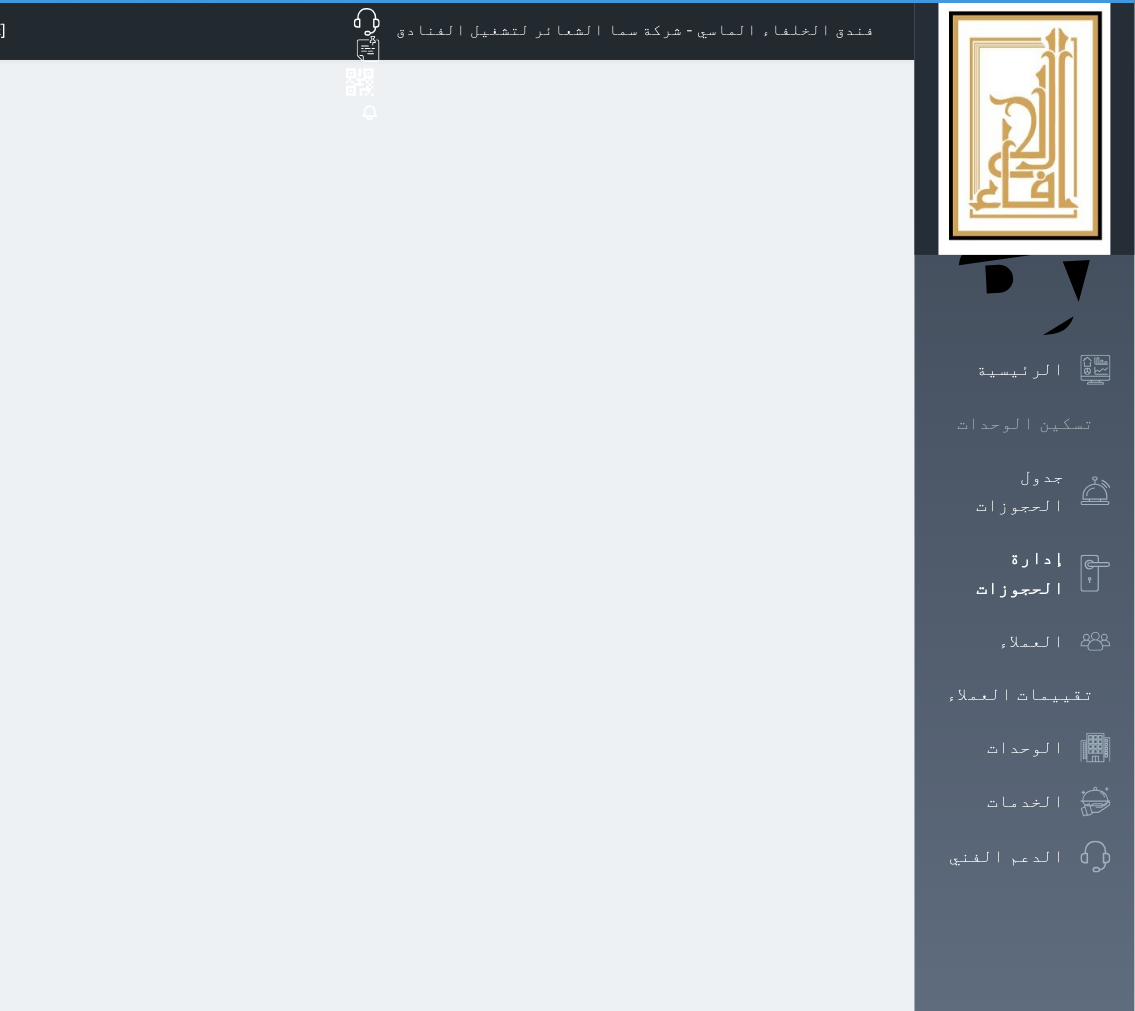select on "open_all" 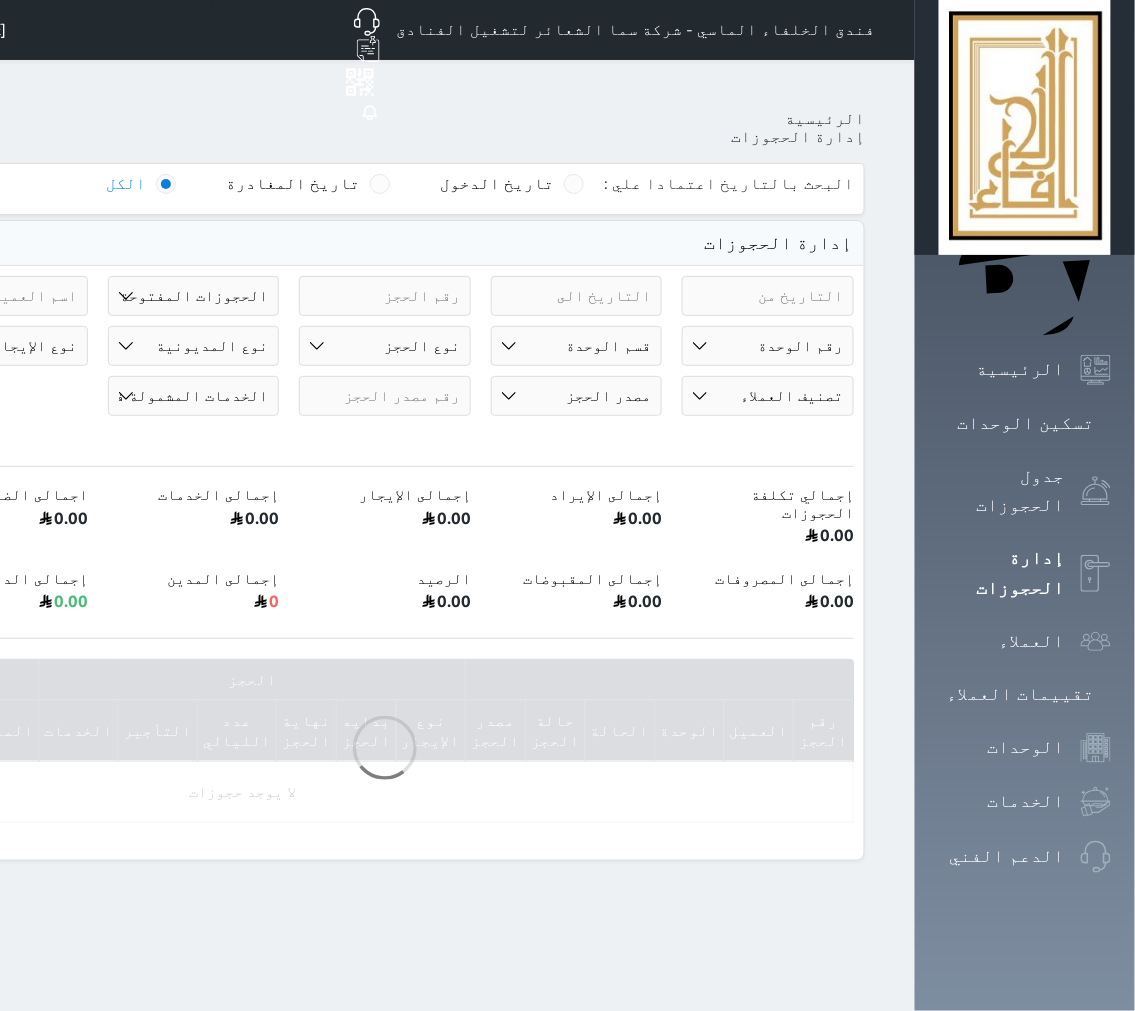 click on "رقم الوحدة
101 - غرفة رباعية
102 - غرفة ثنائي
103 - غرفة ثلاثية
104 - غرفة ثنائي
105 - غرفة ثنائي
106 - غرفة ثلاثية
107 - غرفة ثنائى
108 - غرفة ثنائي
109 - غرفة ثنائى
110 - غرفة ثلاثية
111 - غرفة ثنائي
112 - غرفة رباعية
113 - غرفة رباعية
114 - غرفة ثنائي
115 - غرفة ثلاثية
116 - غرفة كينج
117 - غرفة ثنائي" at bounding box center [768, 346] 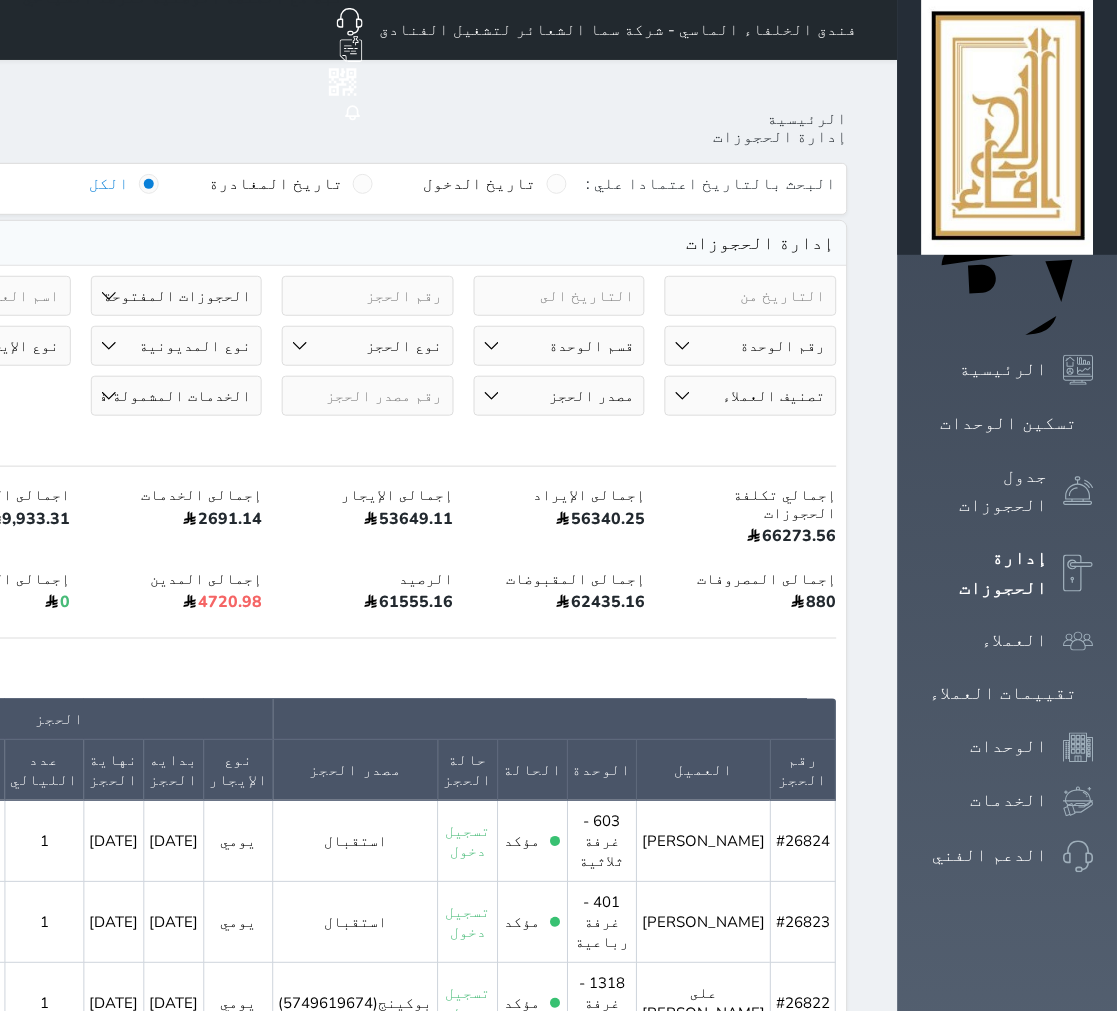 select on "67244" 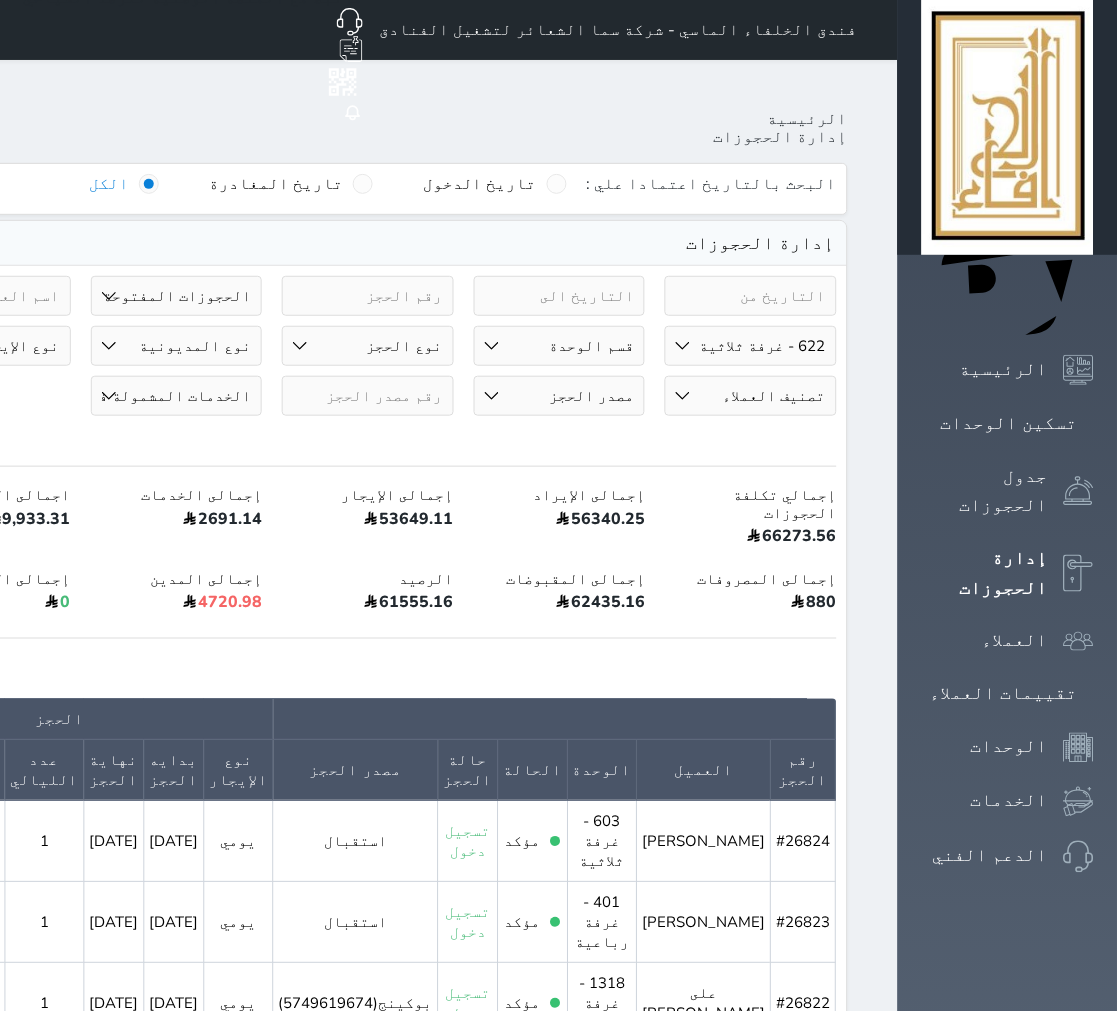 click on "رقم الوحدة
101 - غرفة رباعية
102 - غرفة ثنائي
103 - غرفة ثلاثية
104 - غرفة ثنائي
105 - غرفة ثنائي
106 - غرفة ثلاثية
107 - غرفة ثنائى
108 - غرفة ثنائي
109 - غرفة ثنائى
110 - غرفة ثلاثية
111 - غرفة ثنائي
112 - غرفة رباعية
113 - غرفة رباعية
114 - غرفة ثنائي
115 - غرفة ثلاثية
116 - غرفة كينج
117 - غرفة ثنائي" at bounding box center [751, 346] 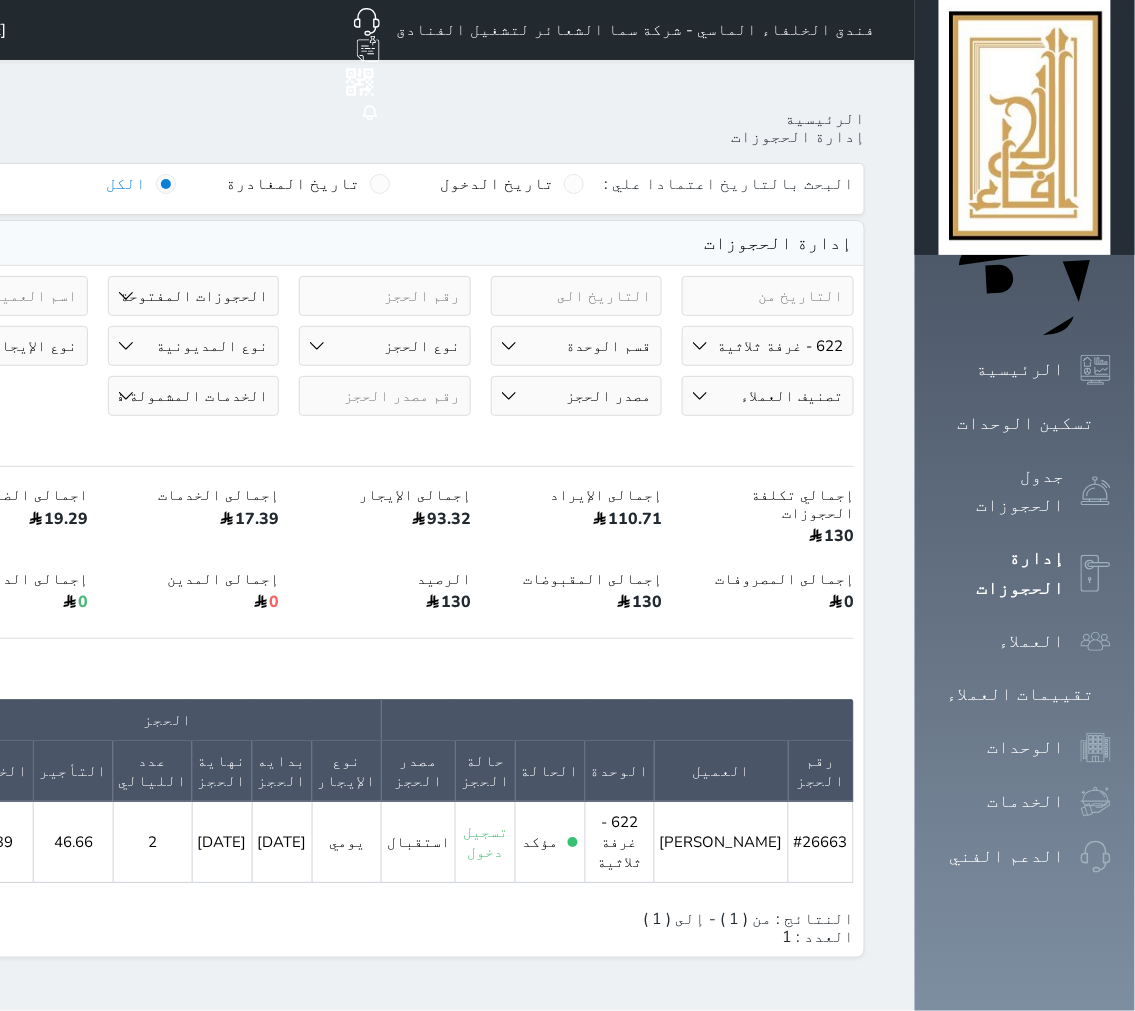 click on "الحجز   المستحق دفعة
المالية
رقم الحجز   العميل   الوحدة   الحالة   حالة الحجز   مصدر الحجز   نوع الإيجار   بدايه الحجز   نهاية الحجز   عدد الليالي   التأجير   الخدمات   المبلغ   الضرائب   الاجمالى   المدفوع   دائن   مدين   حالة شموس   الاجرائات   #26663     [PERSON_NAME]     622 -
غرفة ثلاثية
مؤكد
تسجيل دخول
استقبال
يومي
[DATE]   [DATE]   2   46.66   17.39   110.71   19.29   130.00   130.00   -   -" at bounding box center [385, 798] 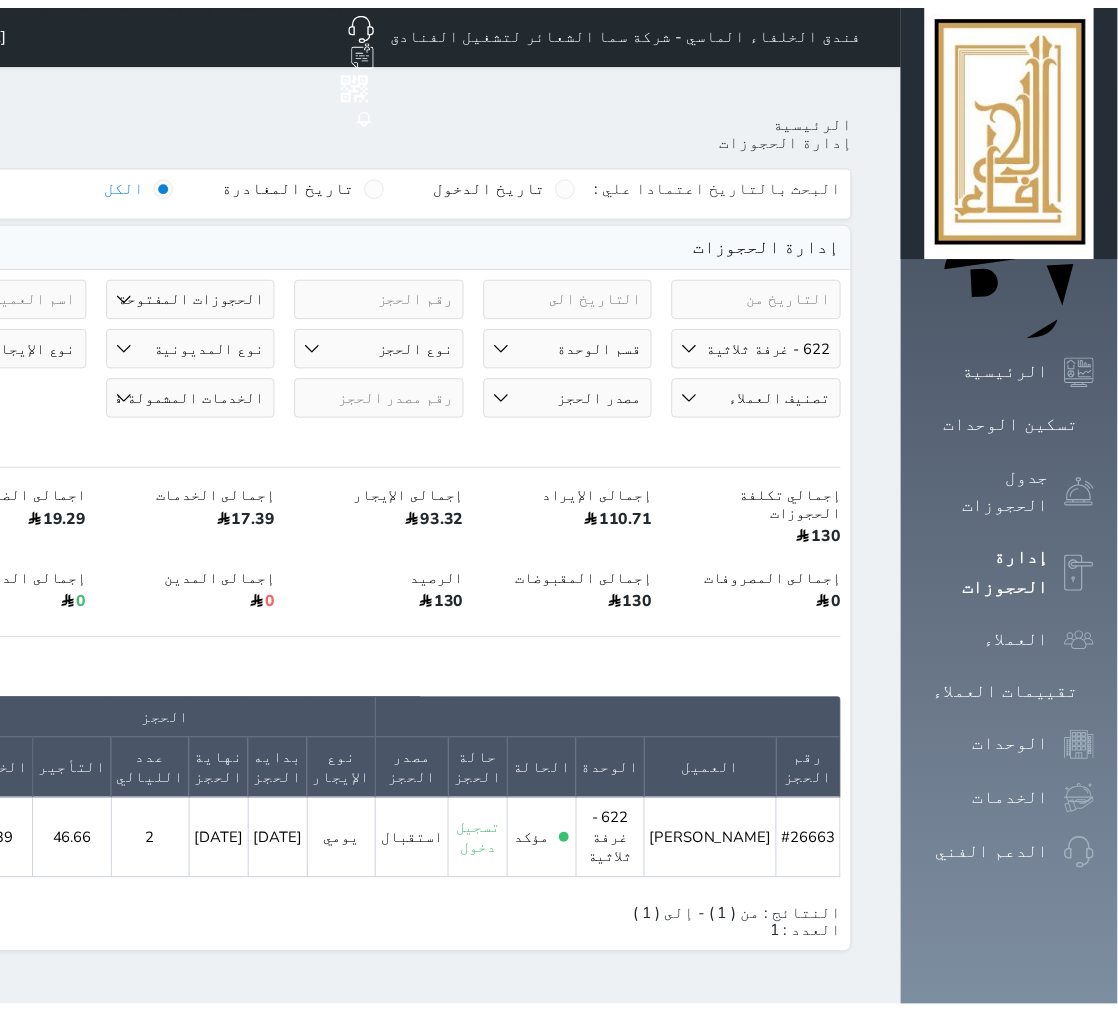 scroll, scrollTop: 0, scrollLeft: -242, axis: horizontal 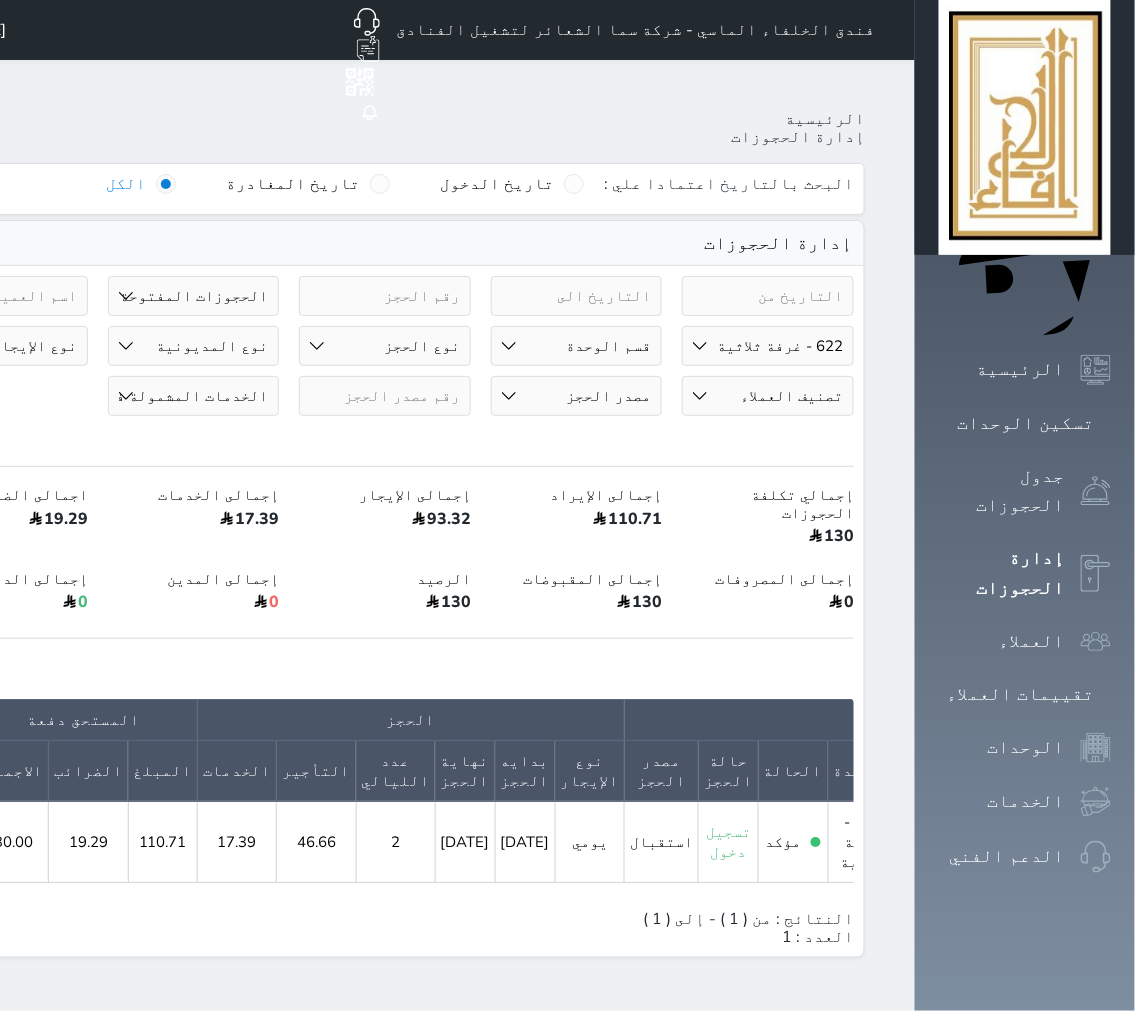 click at bounding box center (-306, 833) 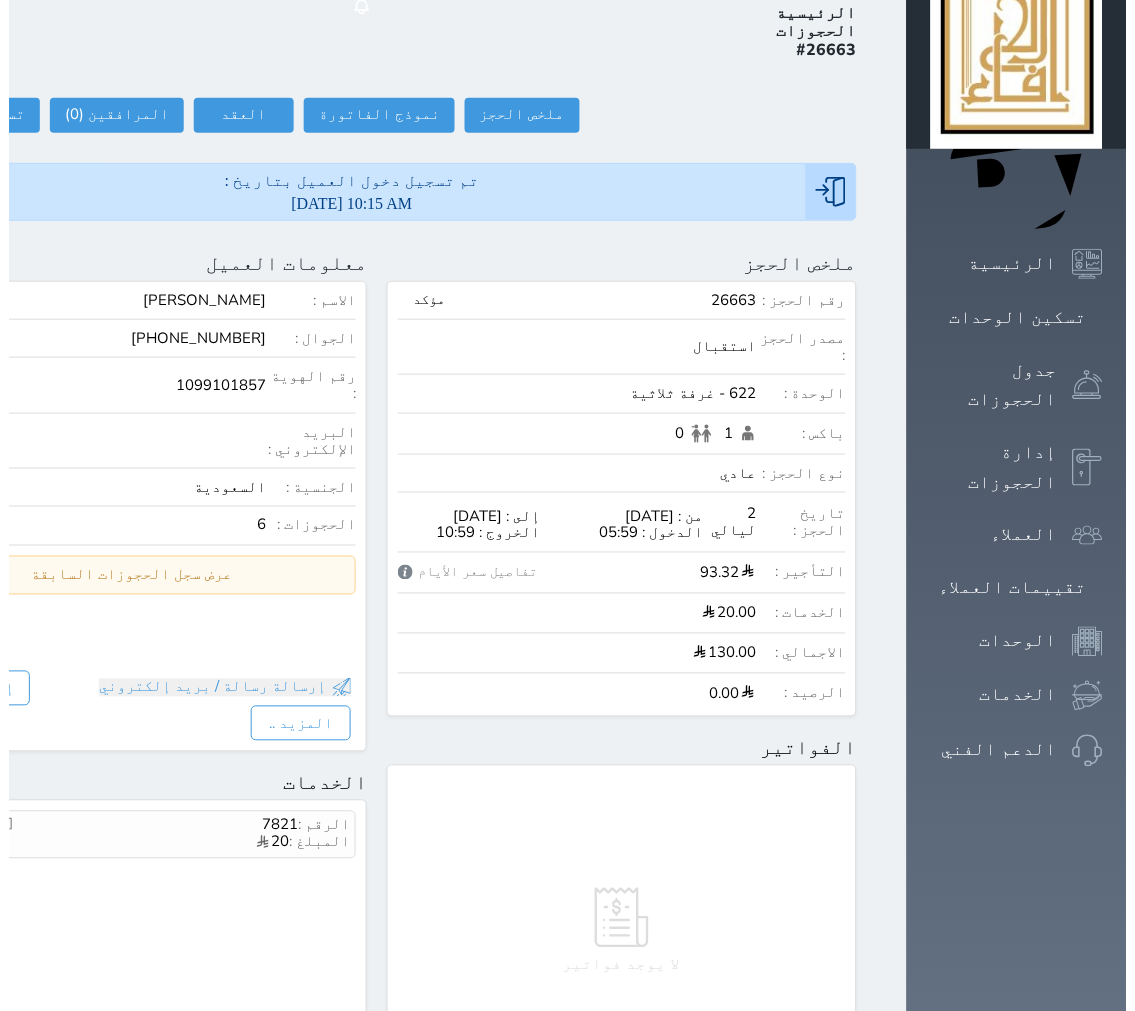 scroll, scrollTop: 111, scrollLeft: 0, axis: vertical 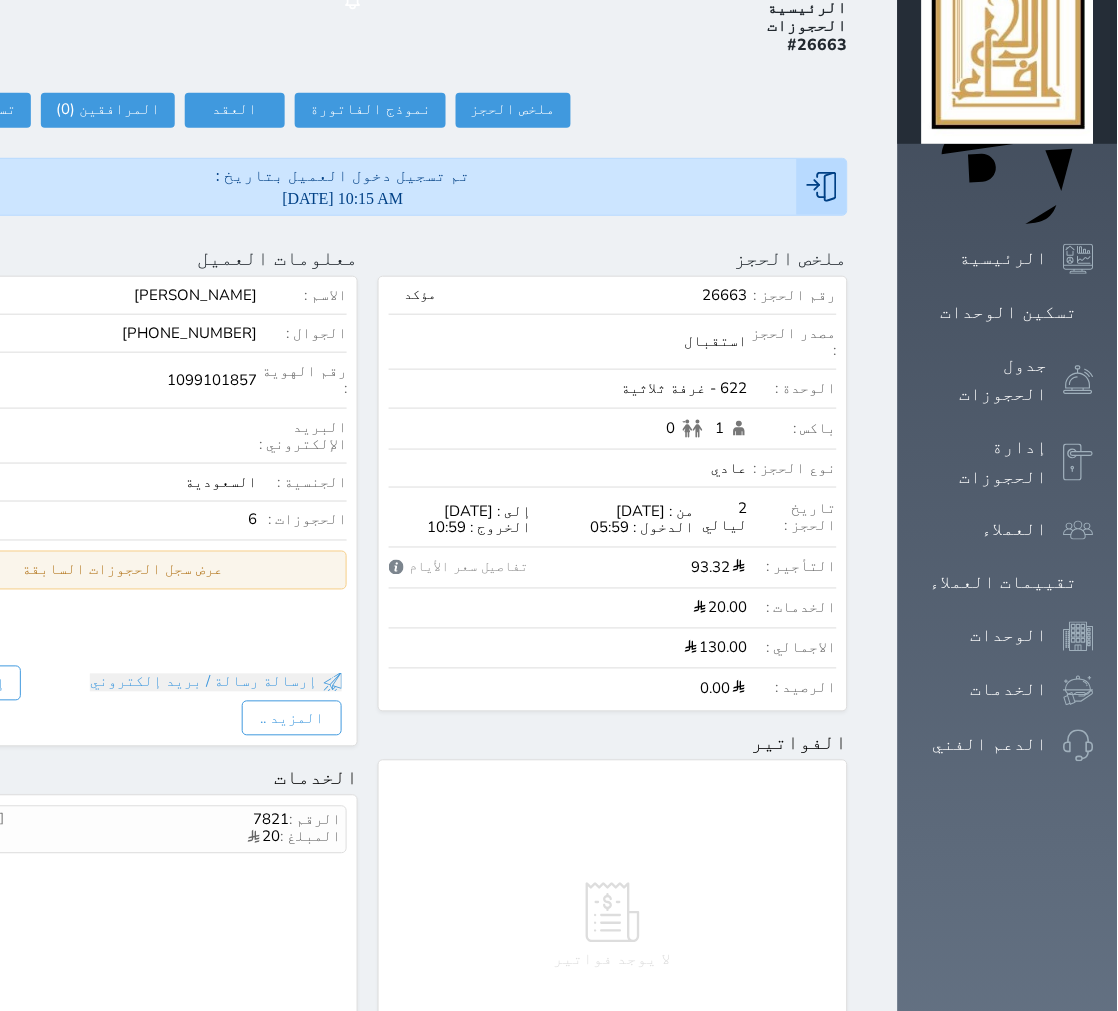click on "عرض سجل الحجوزات السابقة" at bounding box center [123, 570] 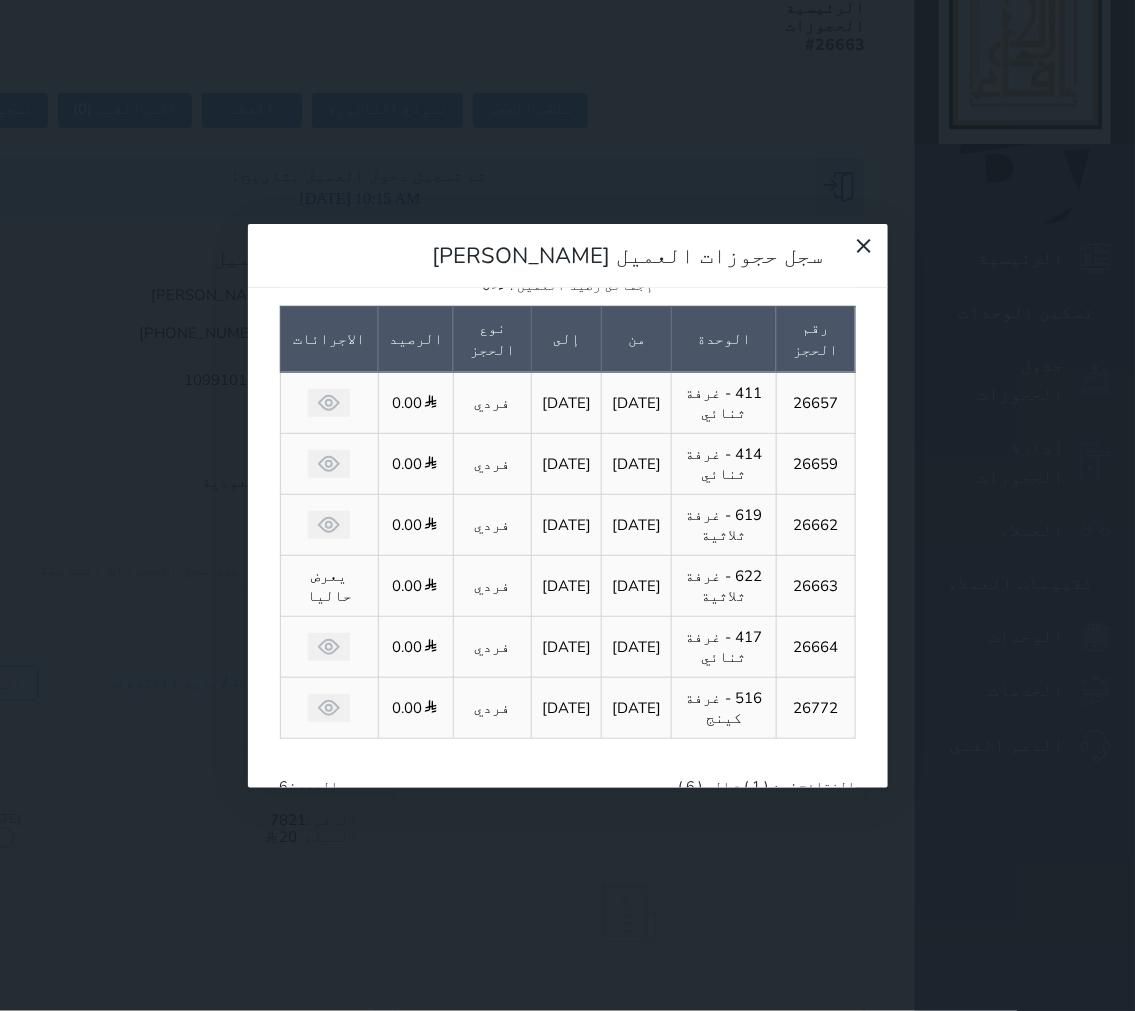 scroll, scrollTop: 73, scrollLeft: 0, axis: vertical 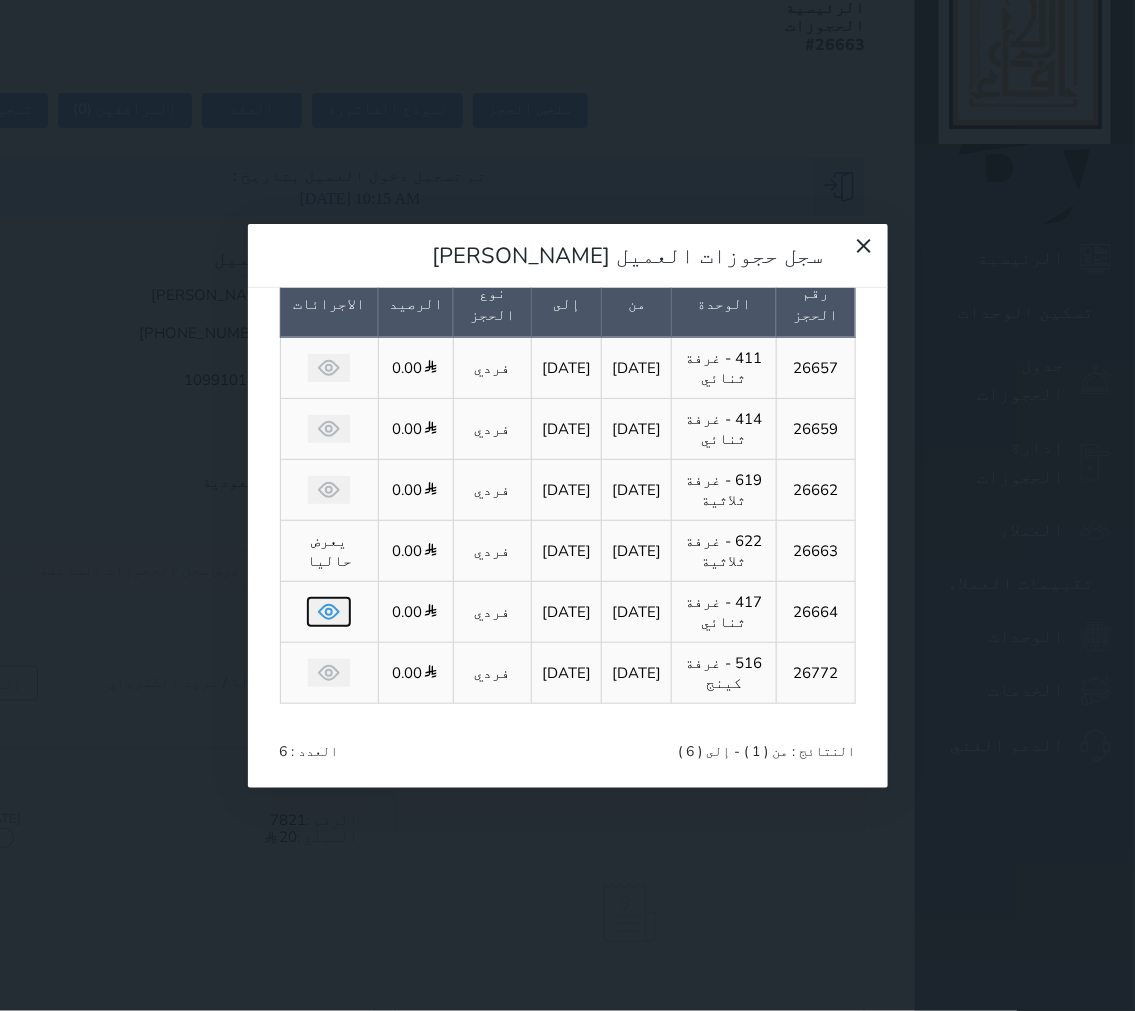 click 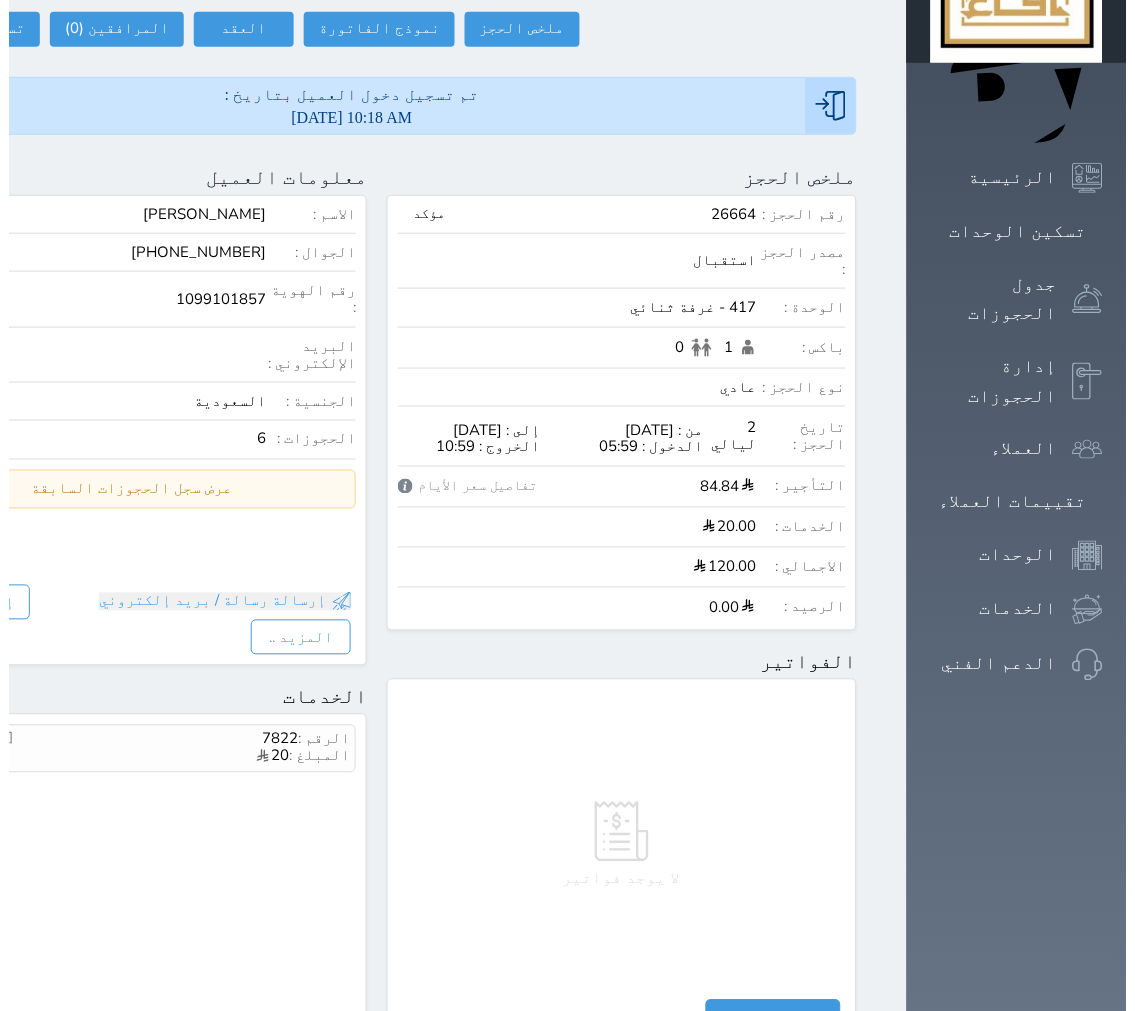 scroll, scrollTop: 0, scrollLeft: 0, axis: both 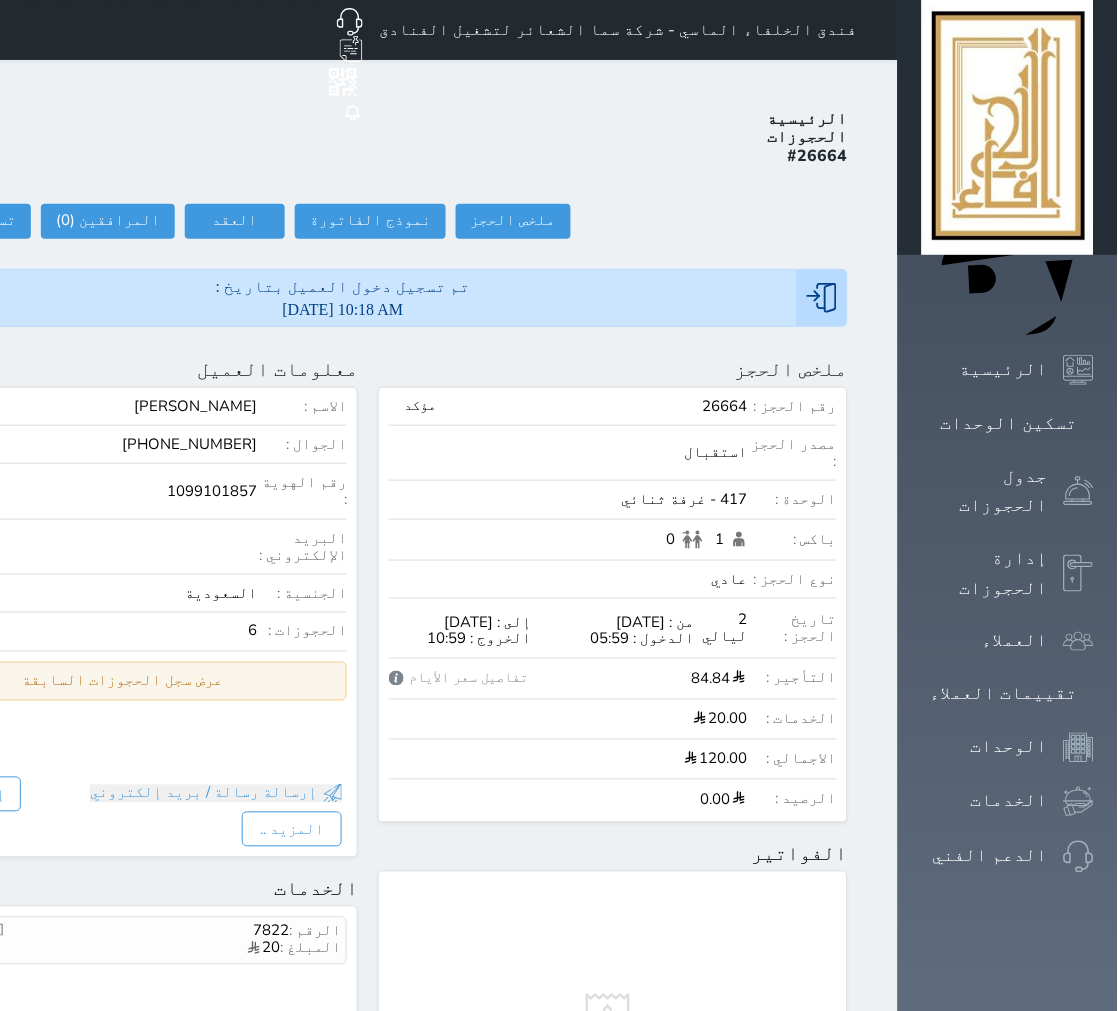 click on "عرض سجل الحجوزات السابقة" at bounding box center (123, 681) 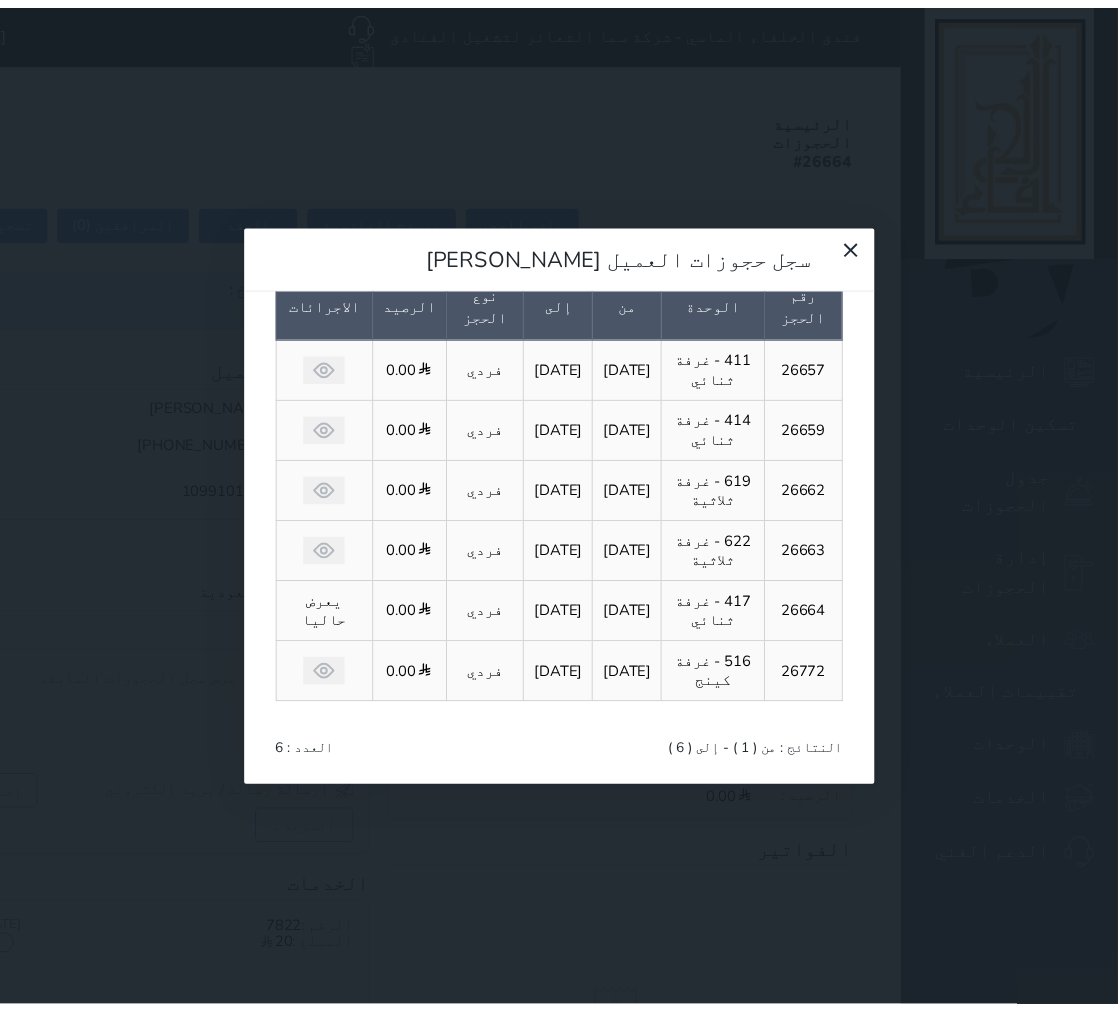 scroll, scrollTop: 0, scrollLeft: 0, axis: both 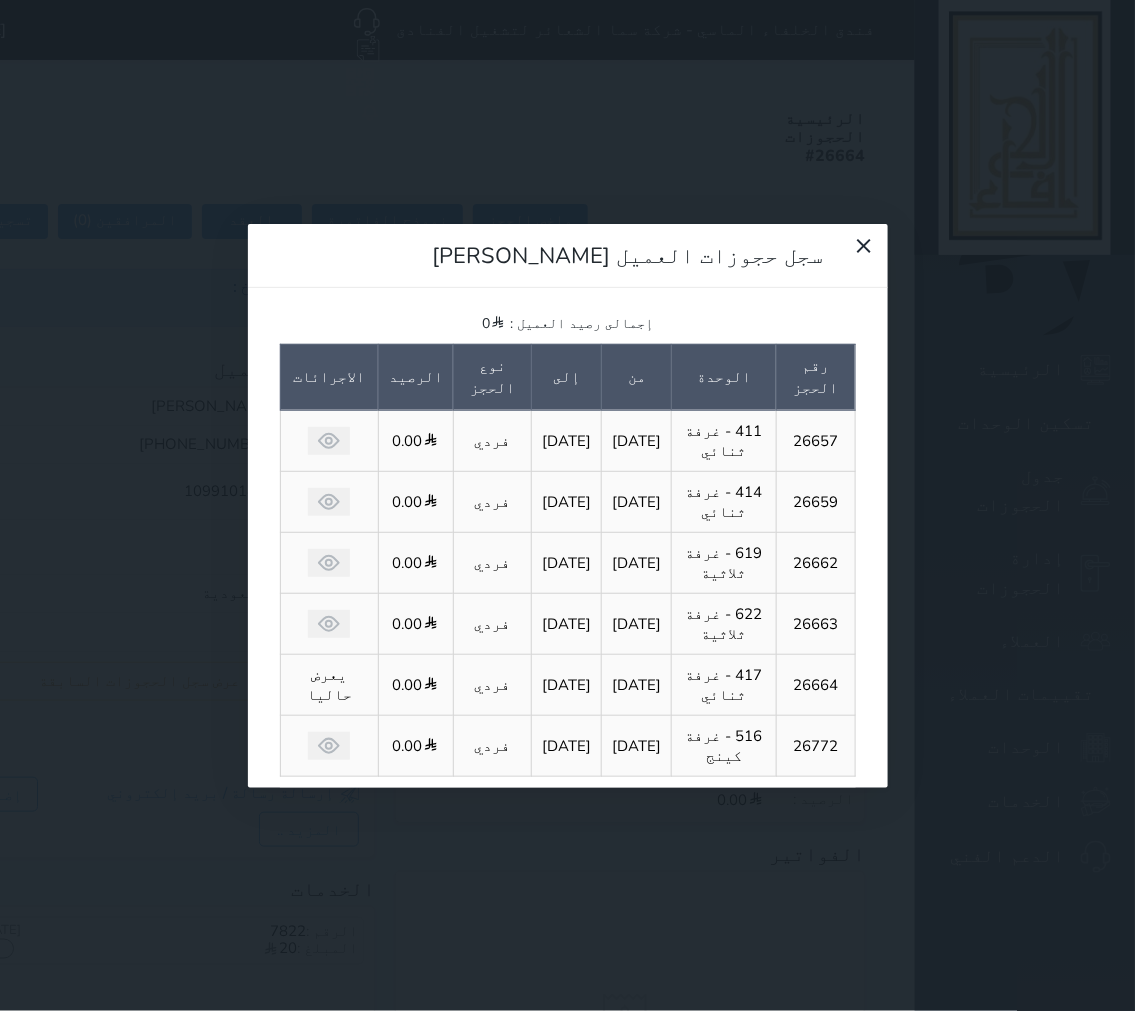drag, startPoint x: 545, startPoint y: 685, endPoint x: 687, endPoint y: 791, distance: 177.20045 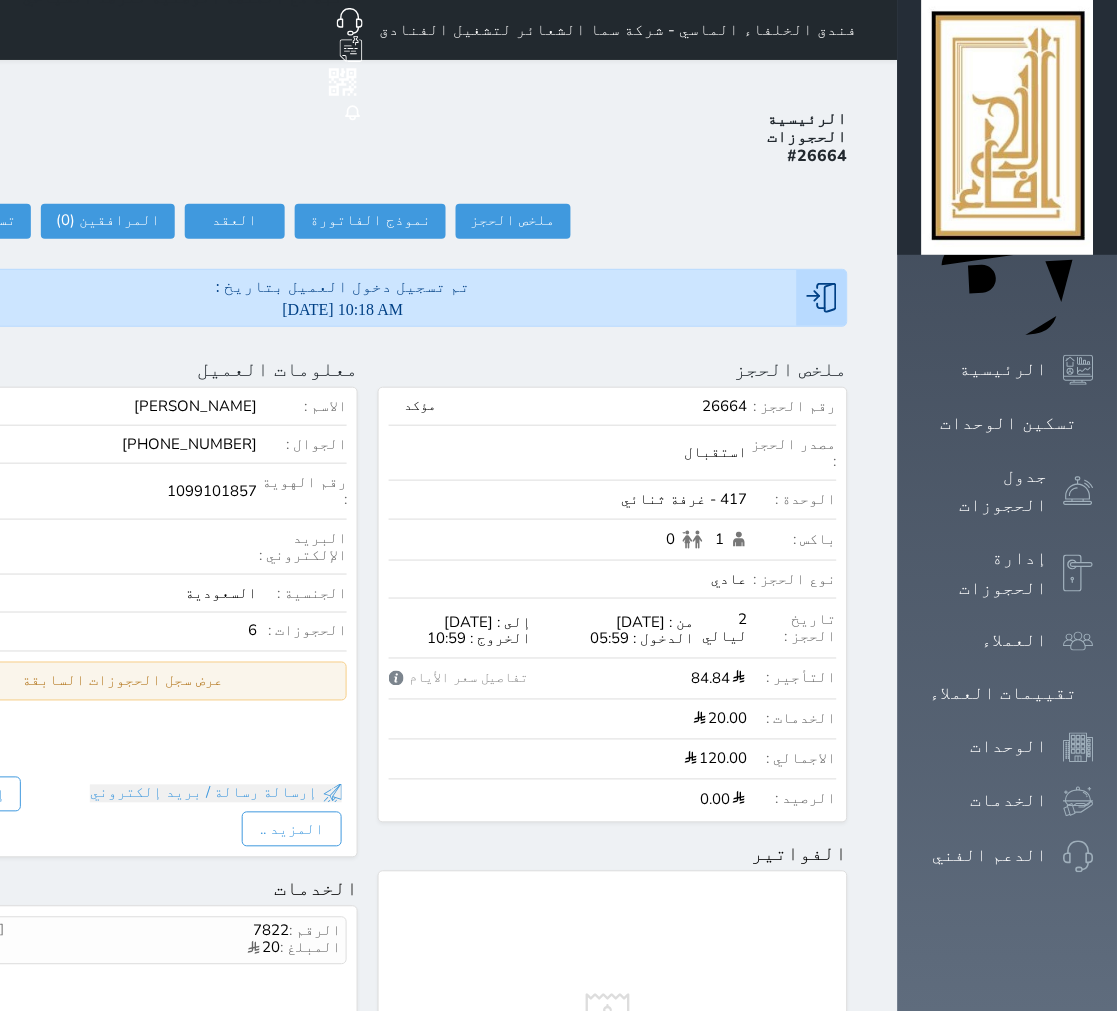 click on "عرض سجل الحجوزات السابقة" at bounding box center (123, 681) 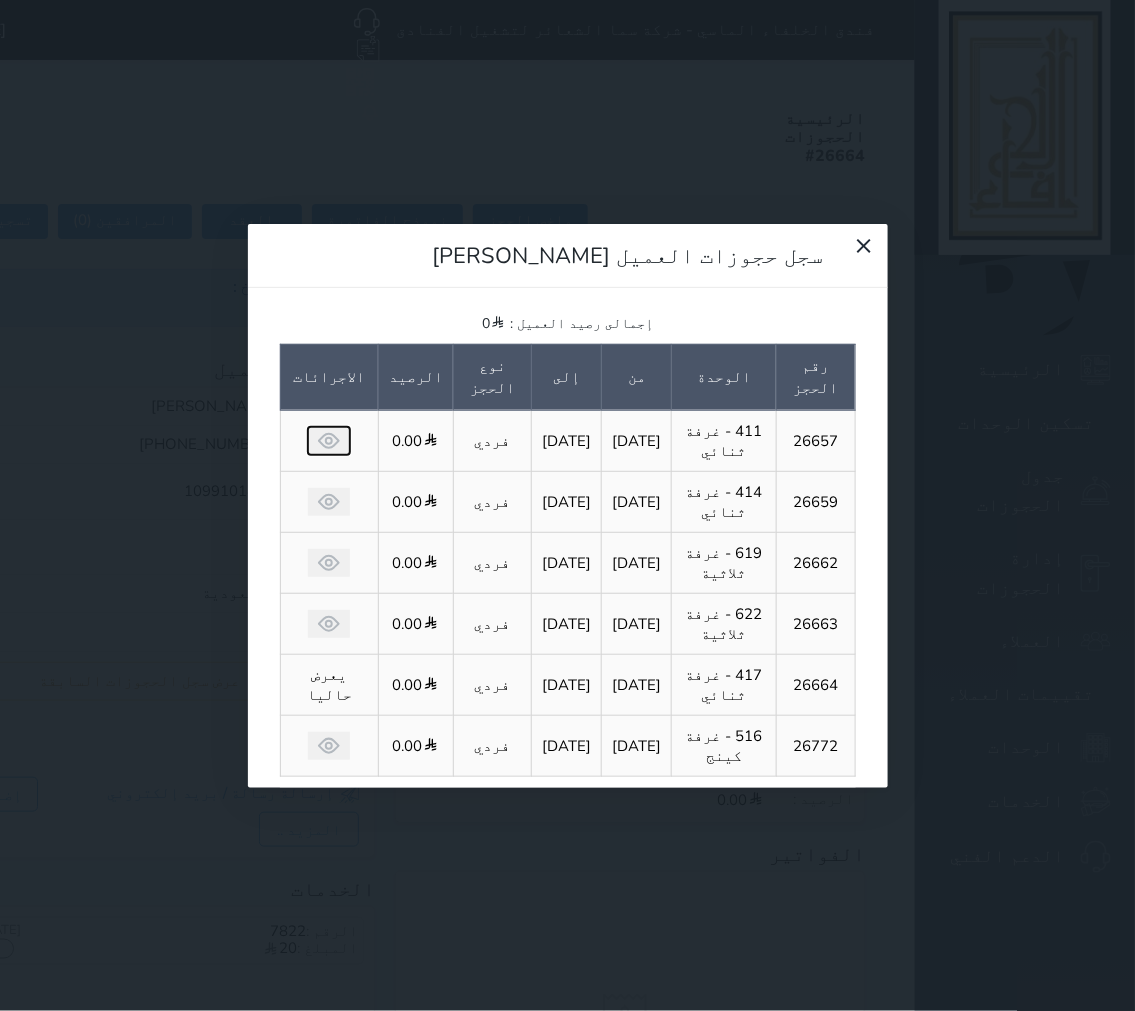 click 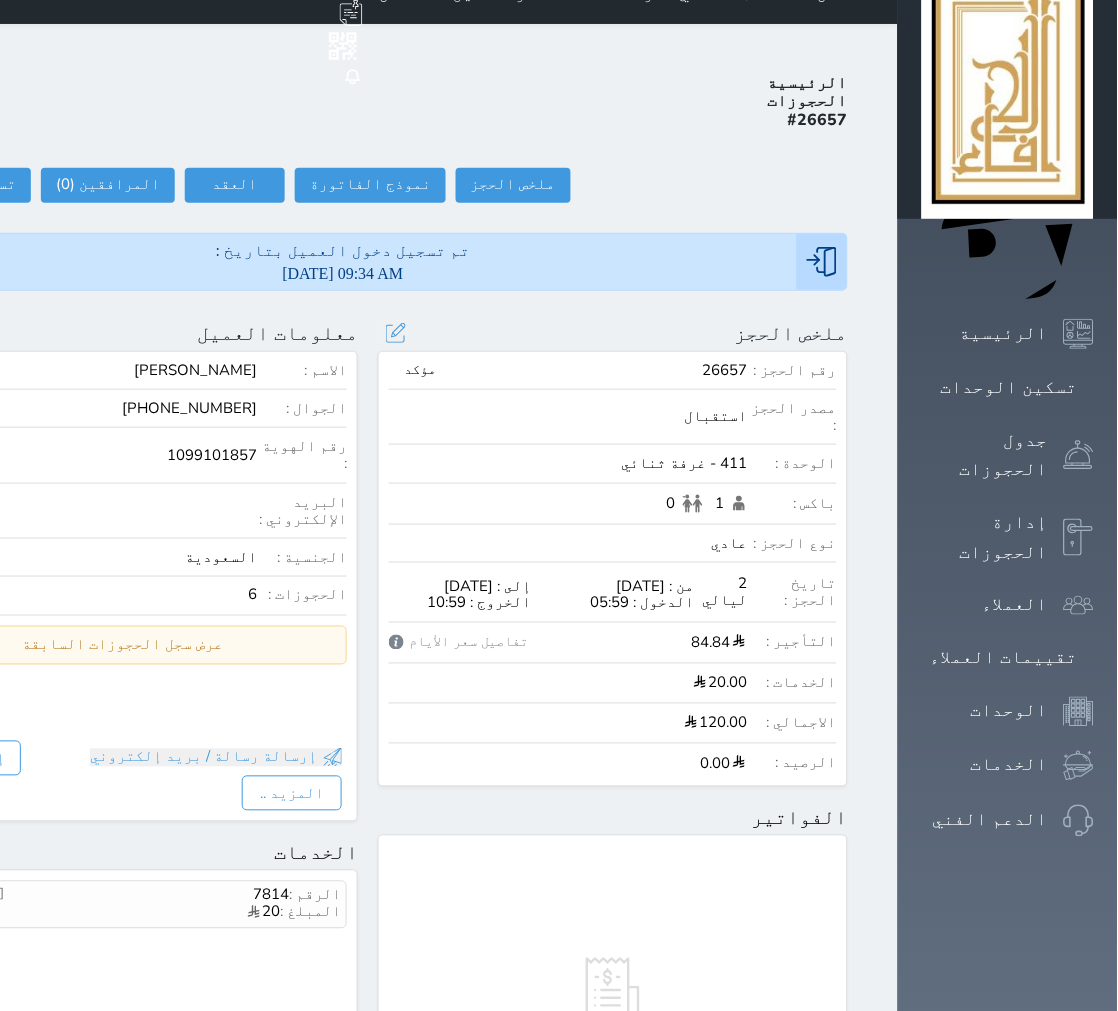 scroll, scrollTop: 0, scrollLeft: 0, axis: both 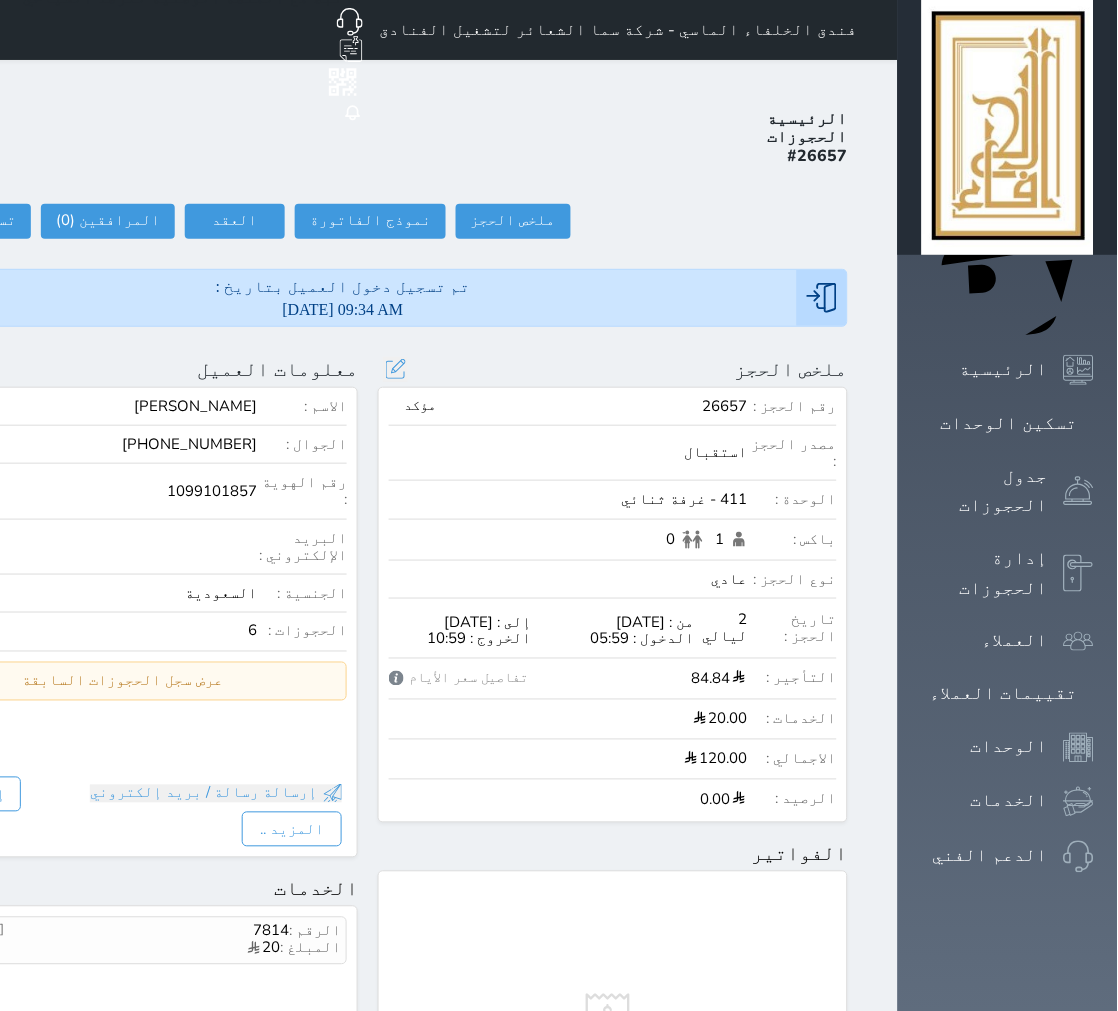 drag, startPoint x: 794, startPoint y: 548, endPoint x: 758, endPoint y: 548, distance: 36 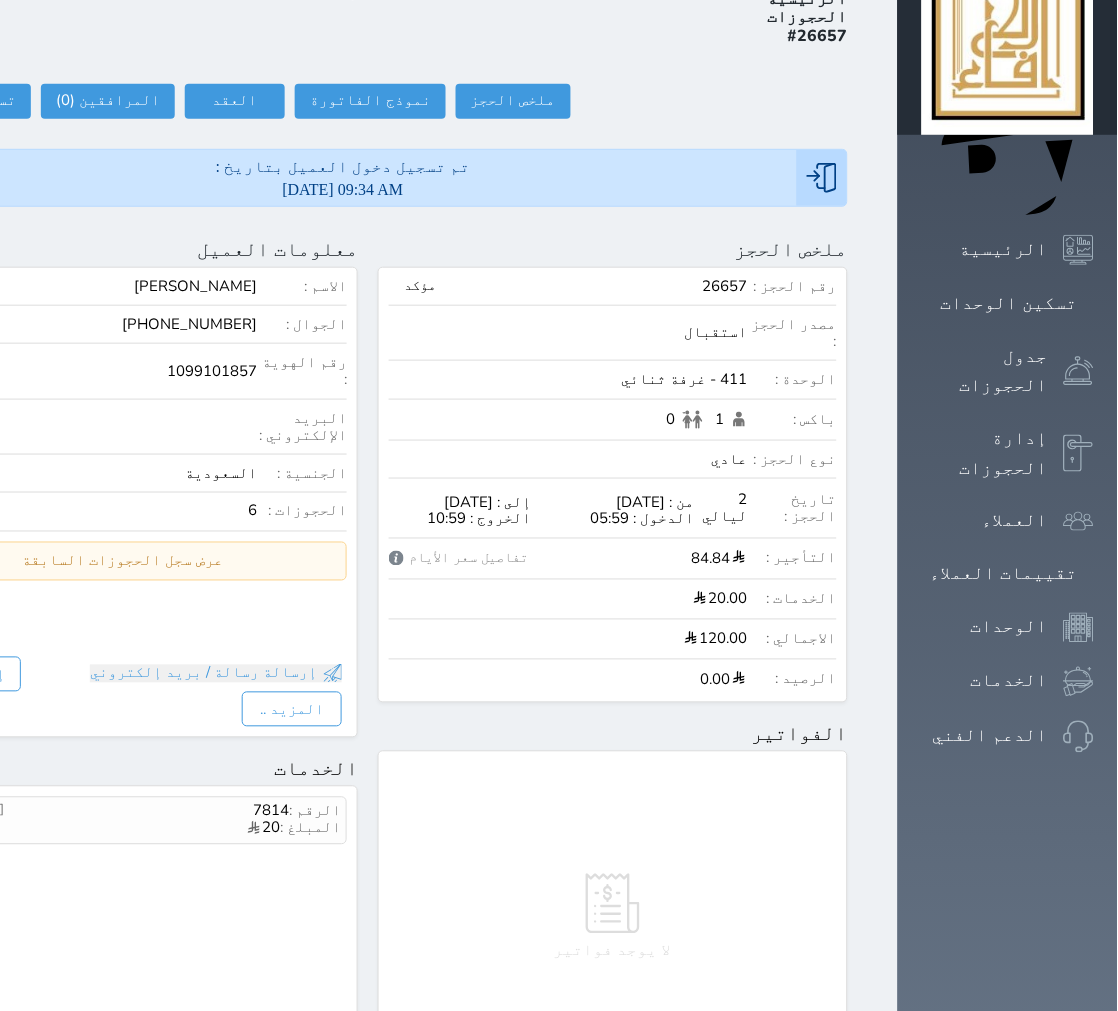 scroll, scrollTop: 0, scrollLeft: 0, axis: both 